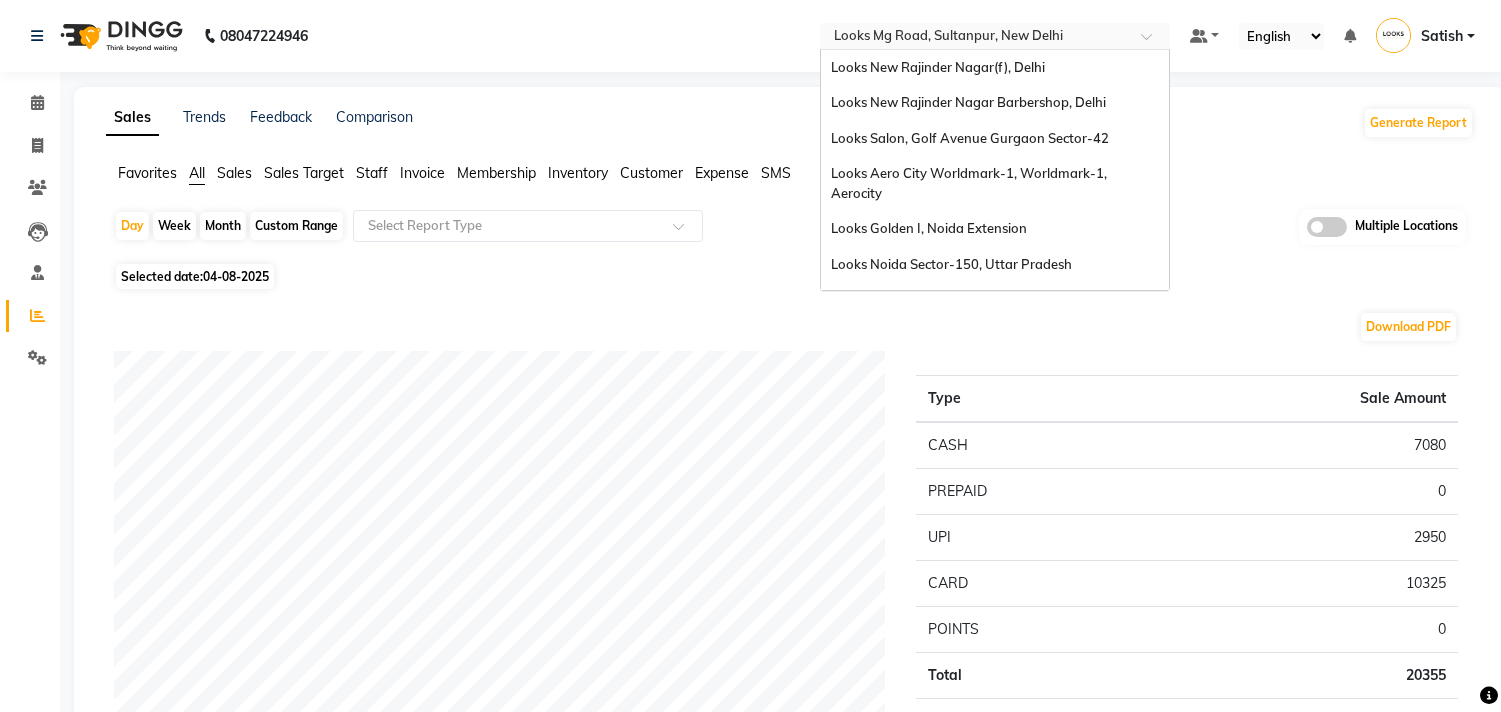 scroll, scrollTop: 0, scrollLeft: 0, axis: both 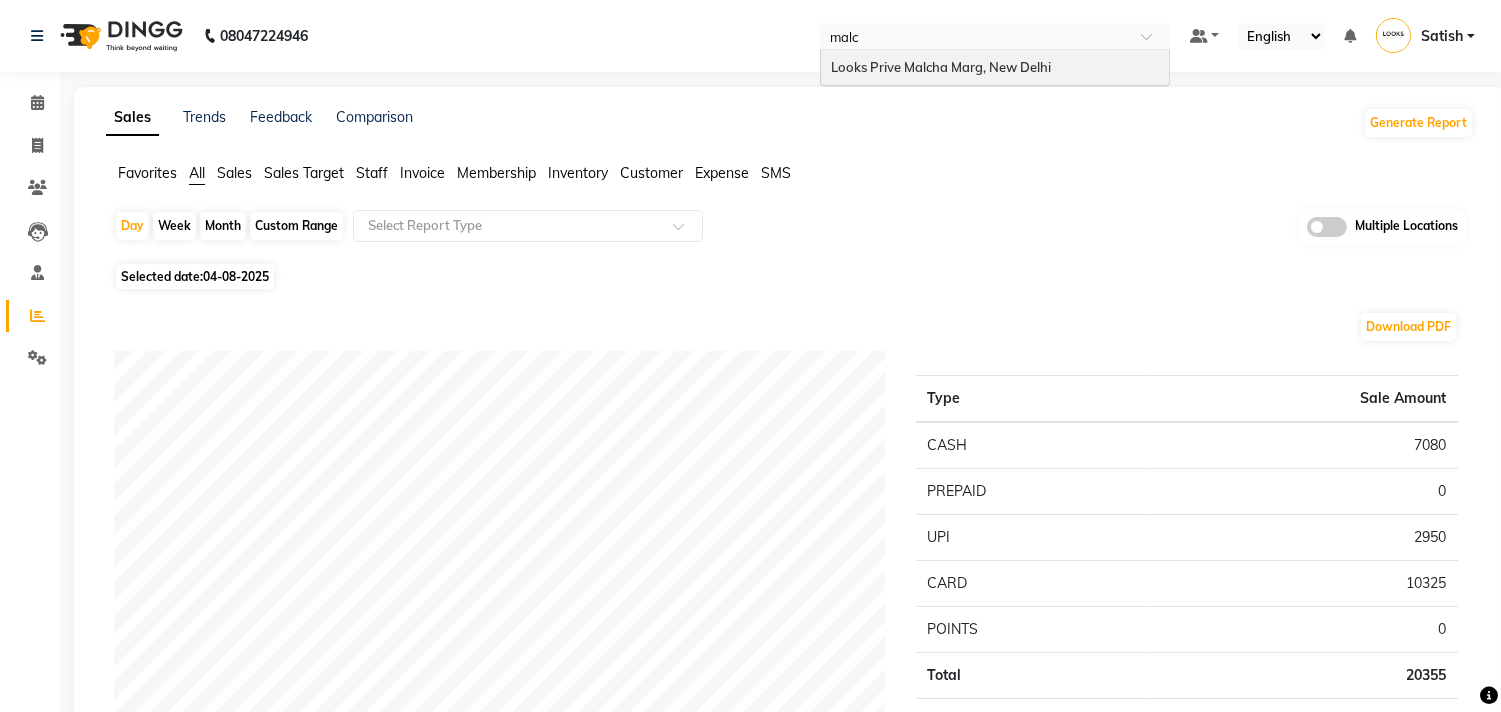 type on "[LAST]" 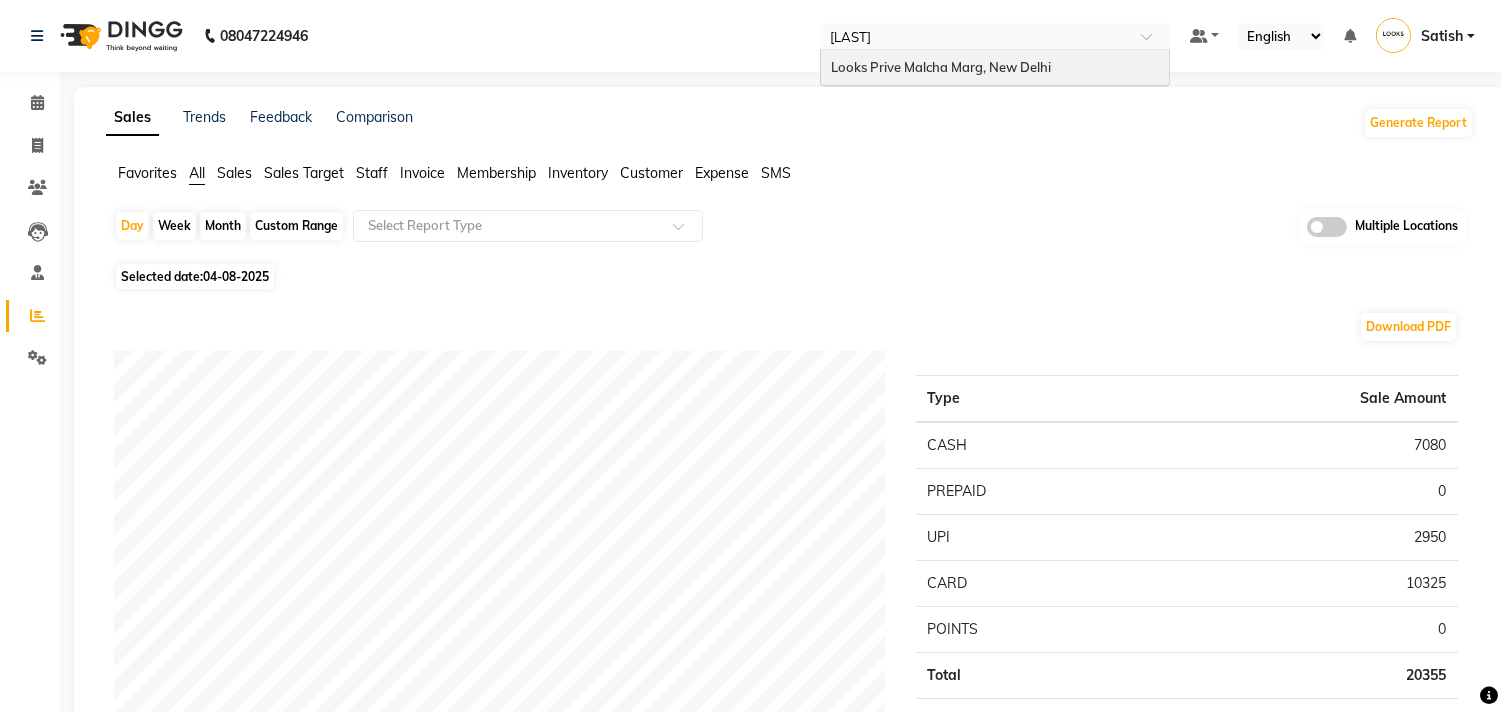 click on "Looks Prive Malcha Marg, New Delhi" at bounding box center [941, 67] 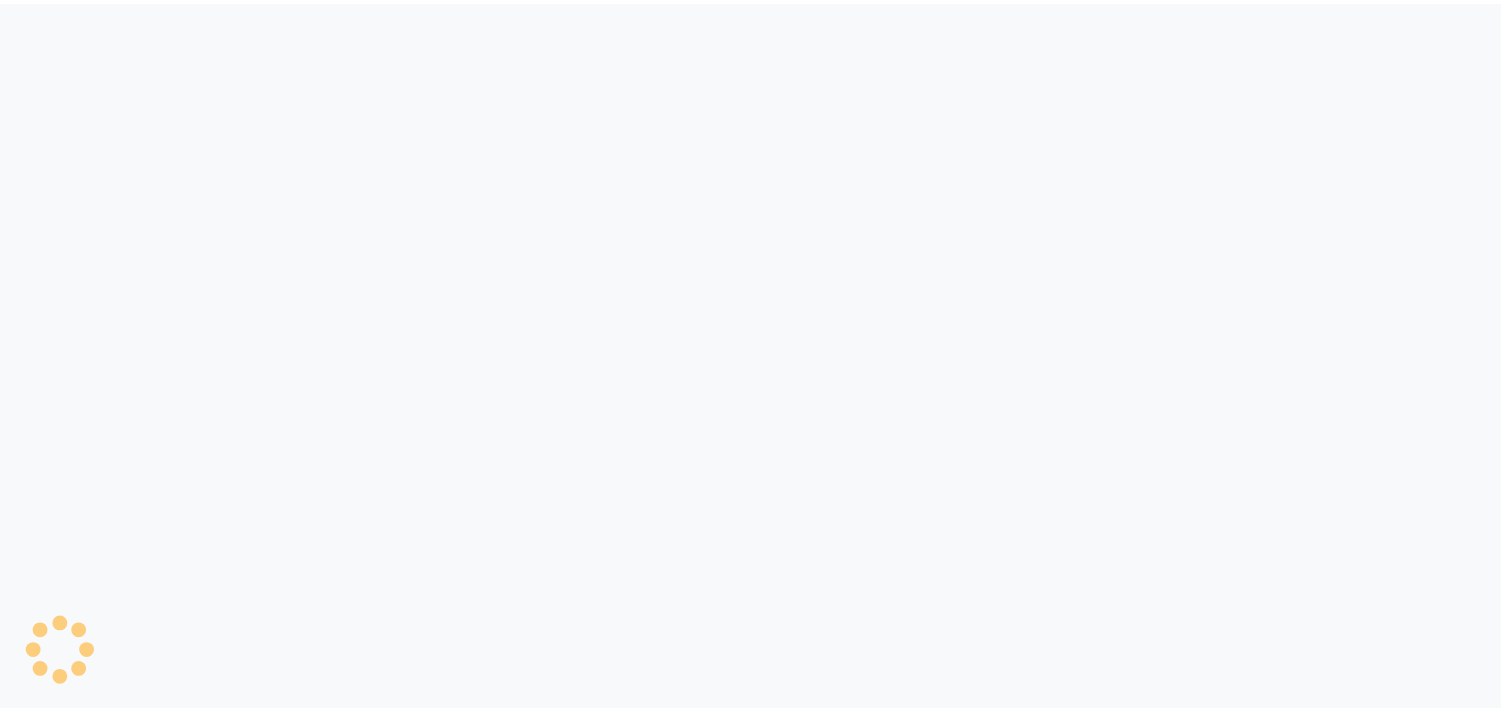 scroll, scrollTop: 0, scrollLeft: 0, axis: both 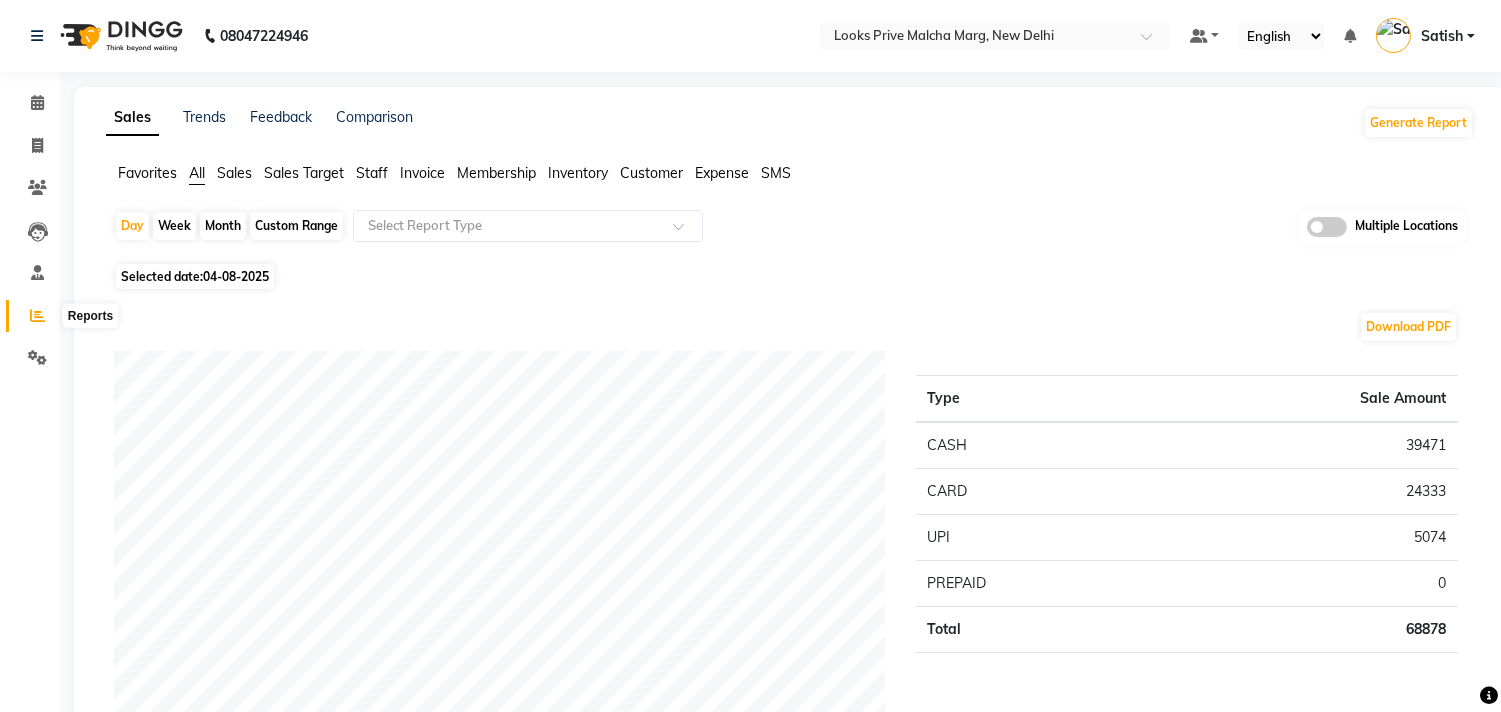 click 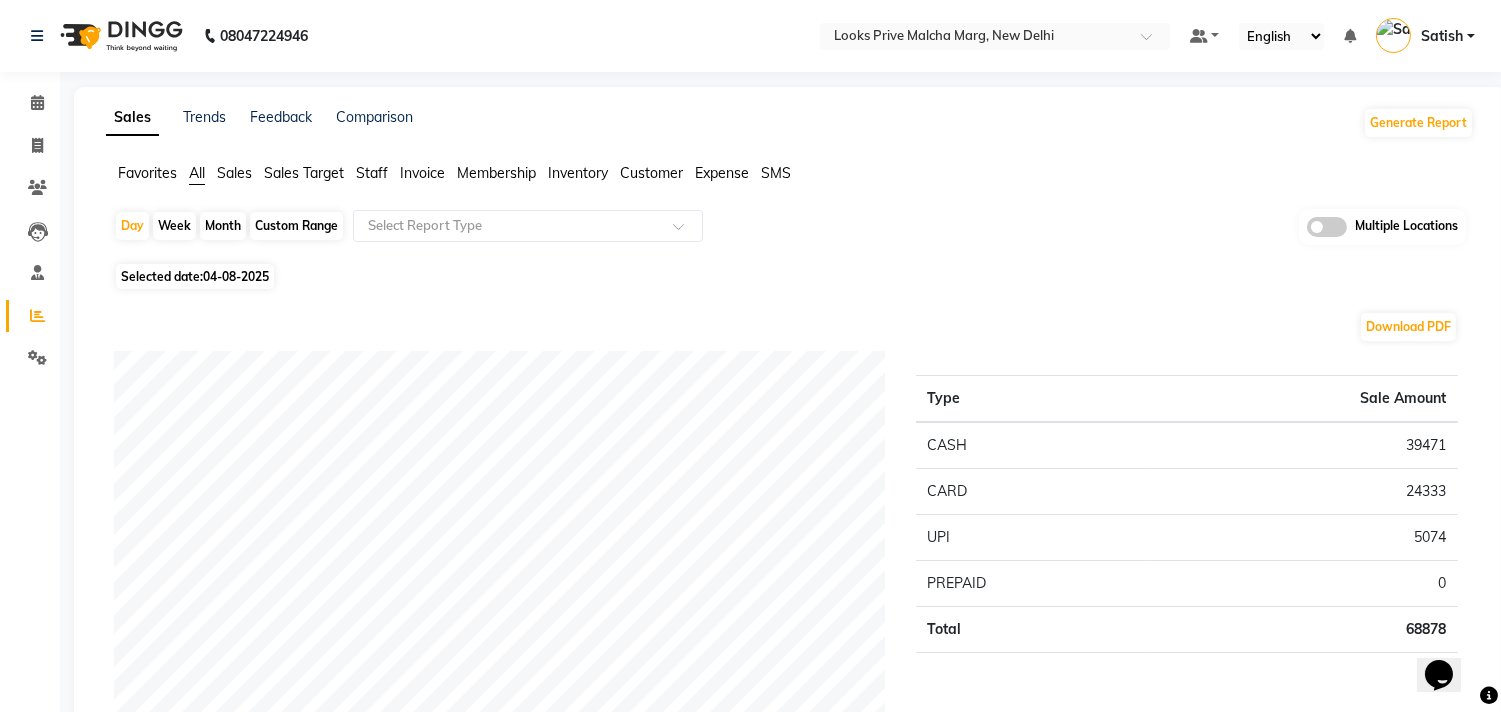 scroll, scrollTop: 0, scrollLeft: 0, axis: both 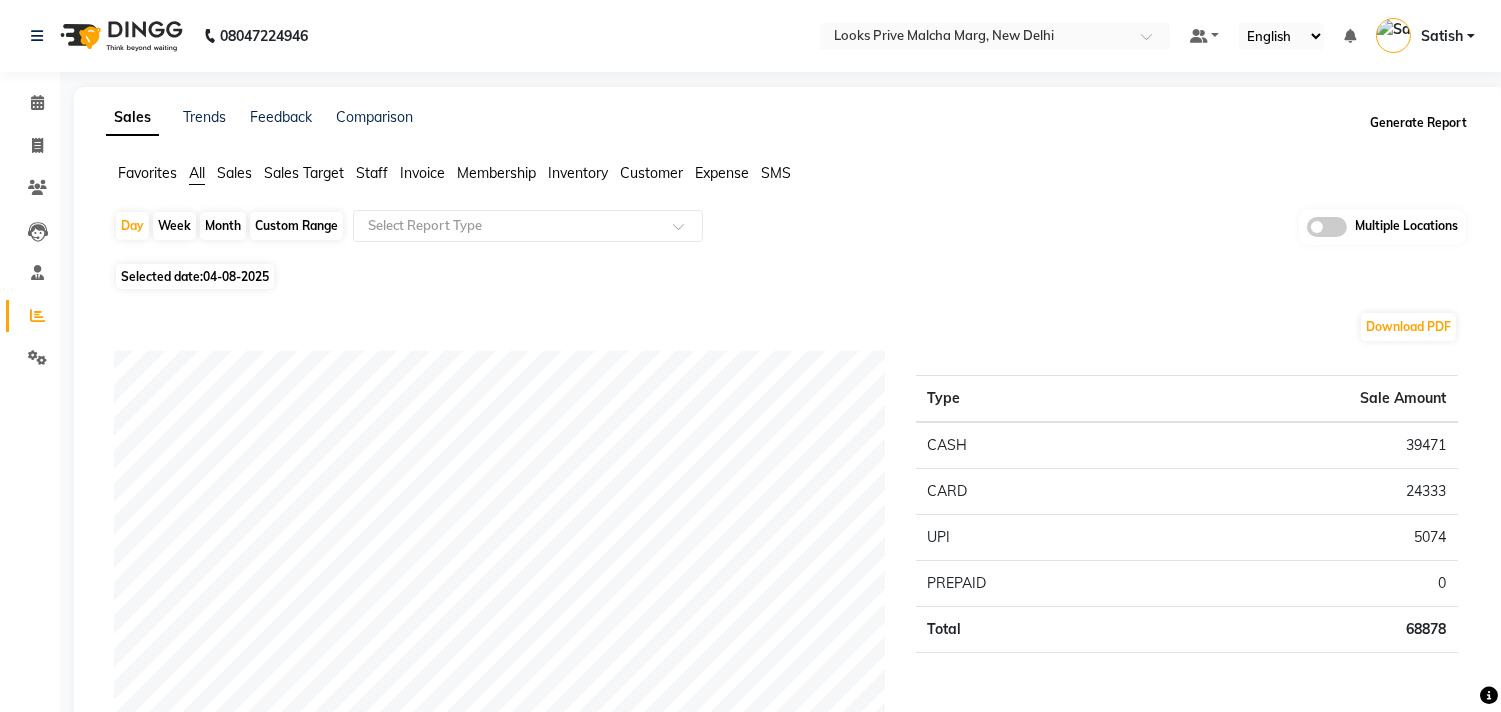 click on "Generate Report" 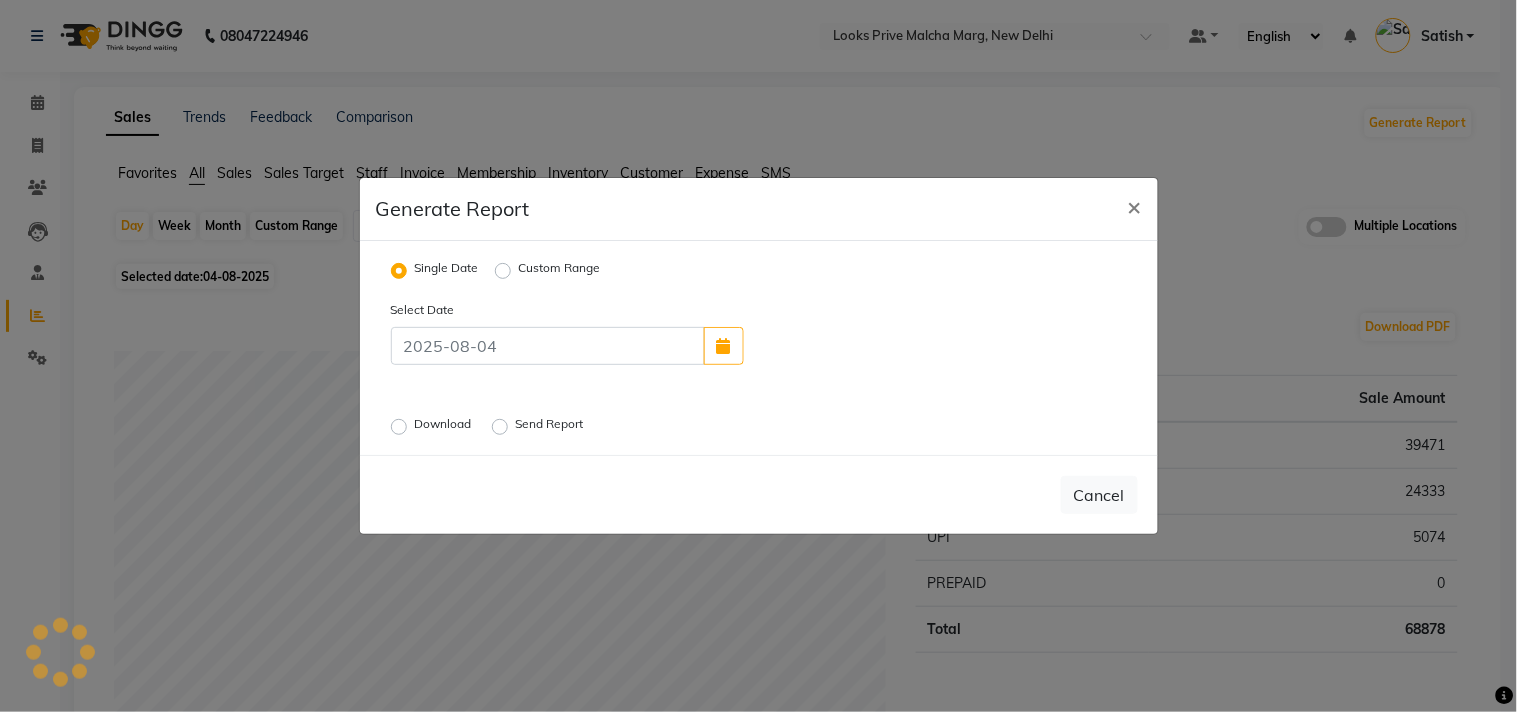 click on "Custom Range" 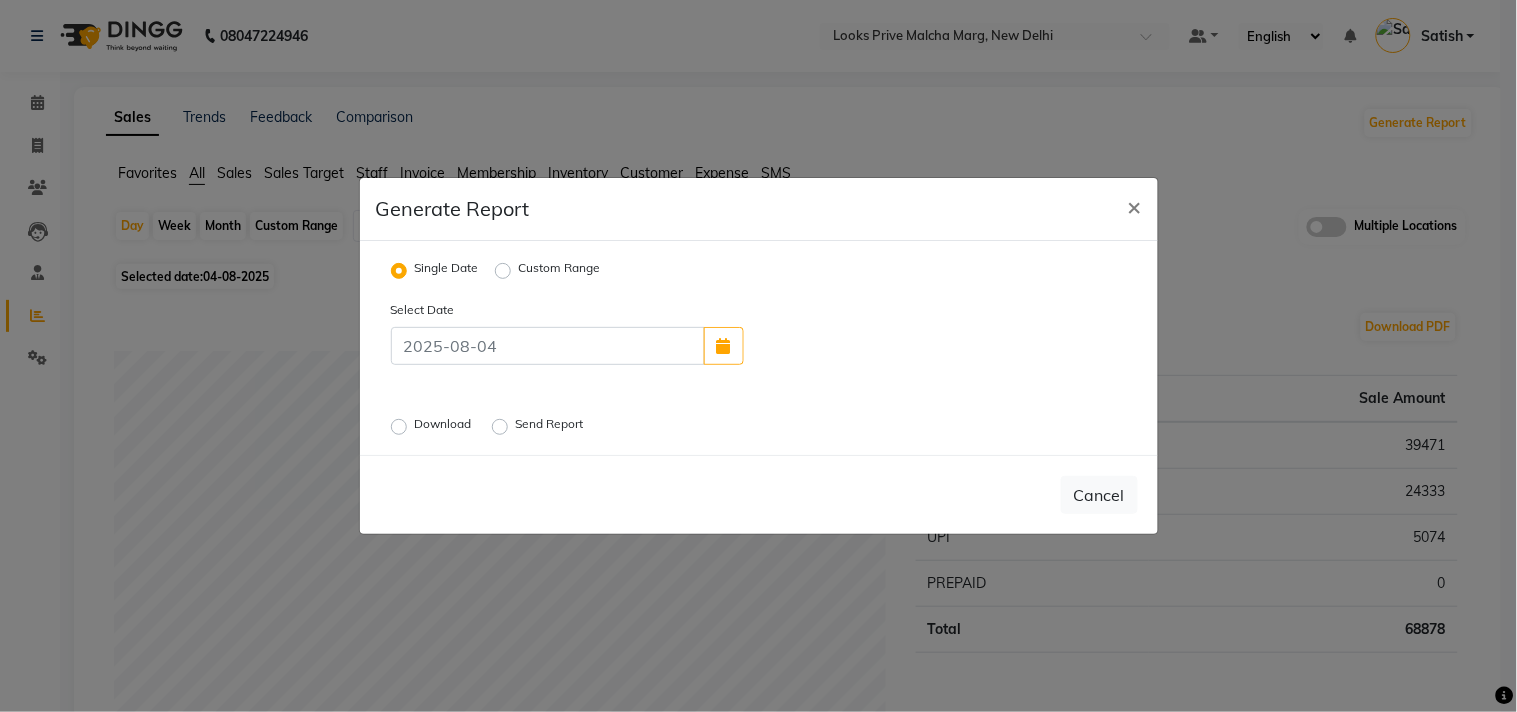 click on "Custom Range" 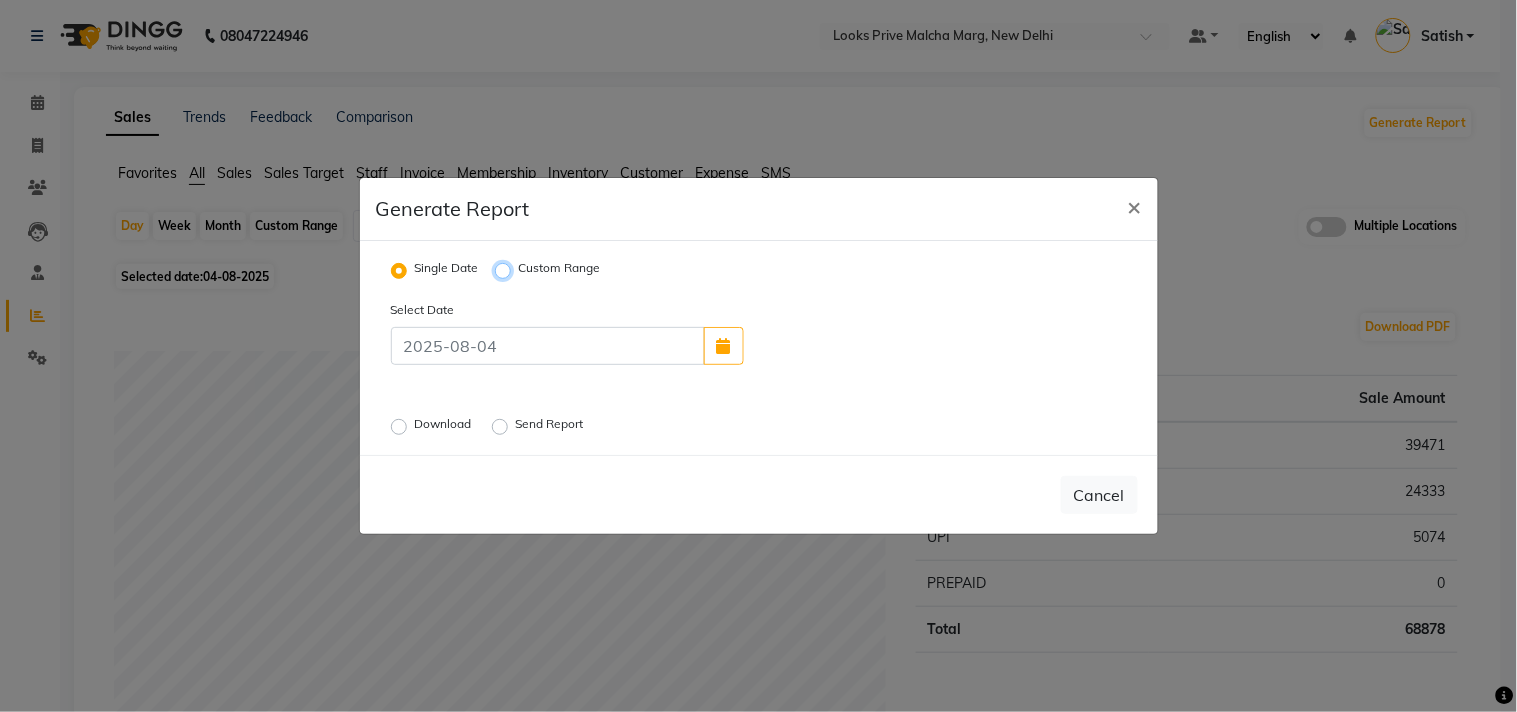 click on "Custom Range" at bounding box center [506, 271] 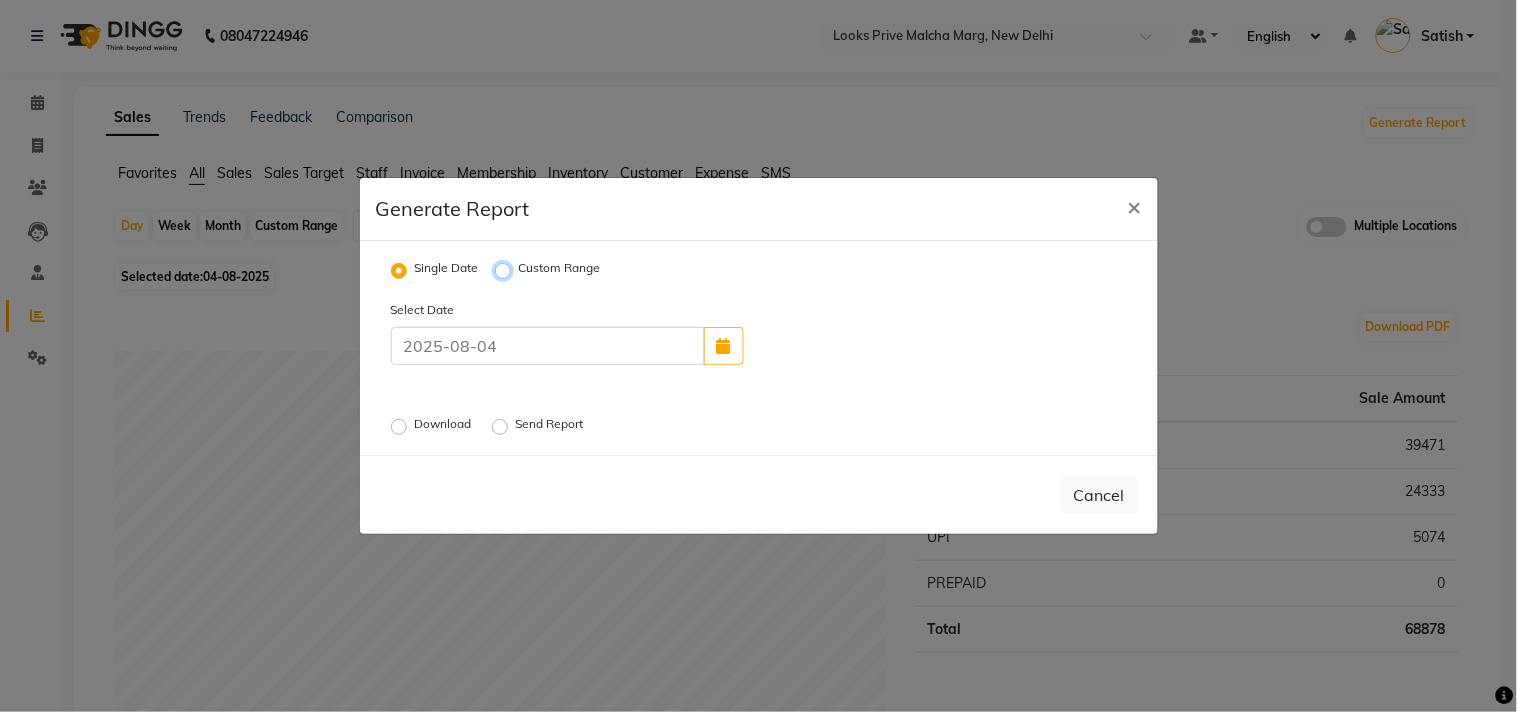 radio on "true" 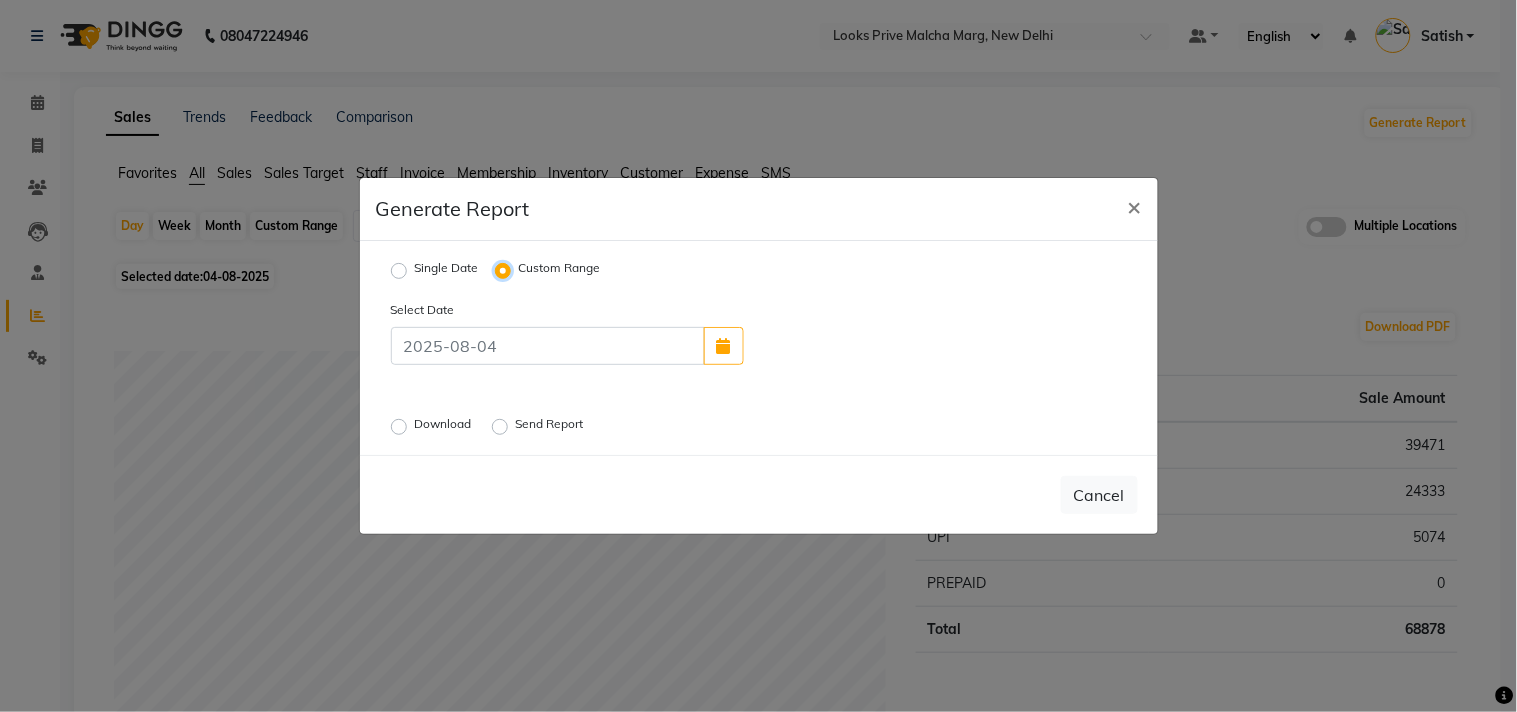 select on "8" 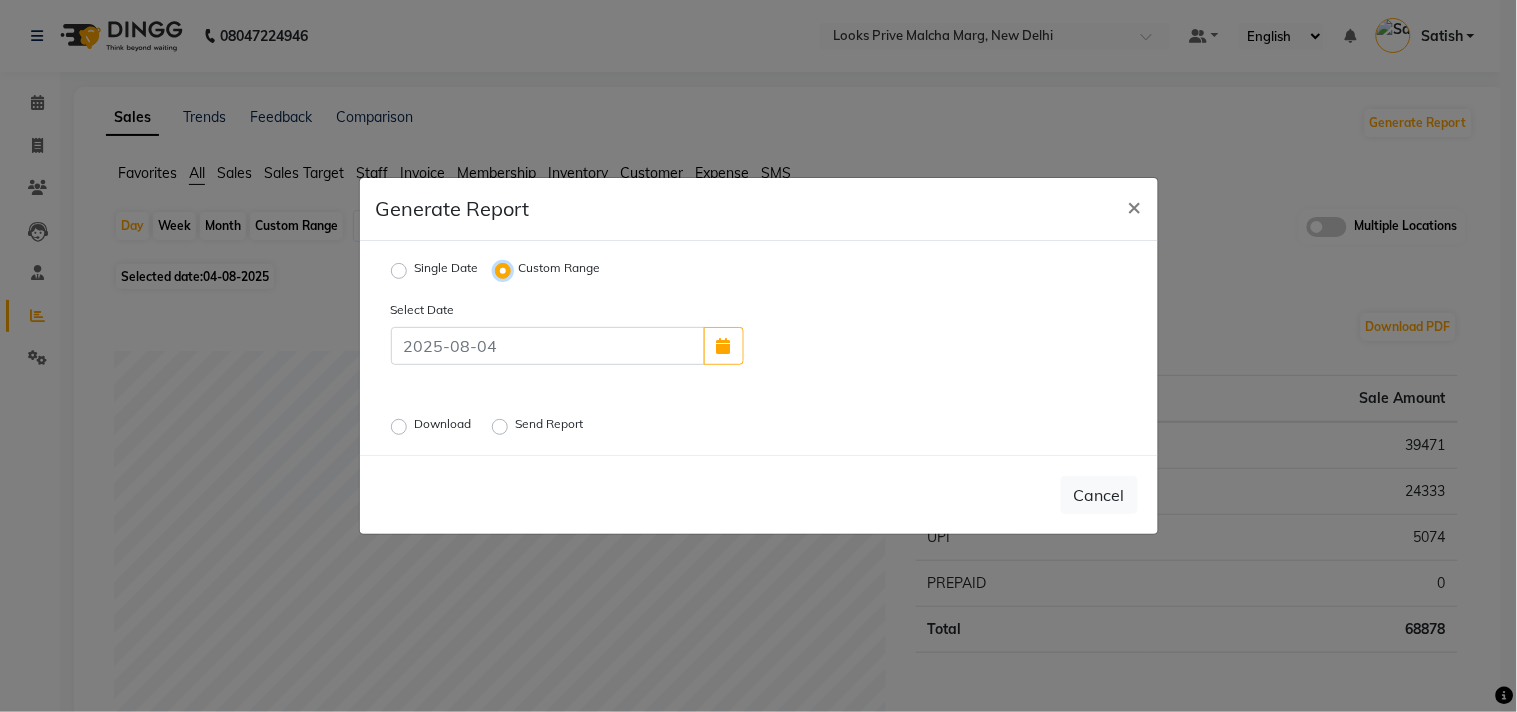 select on "2025" 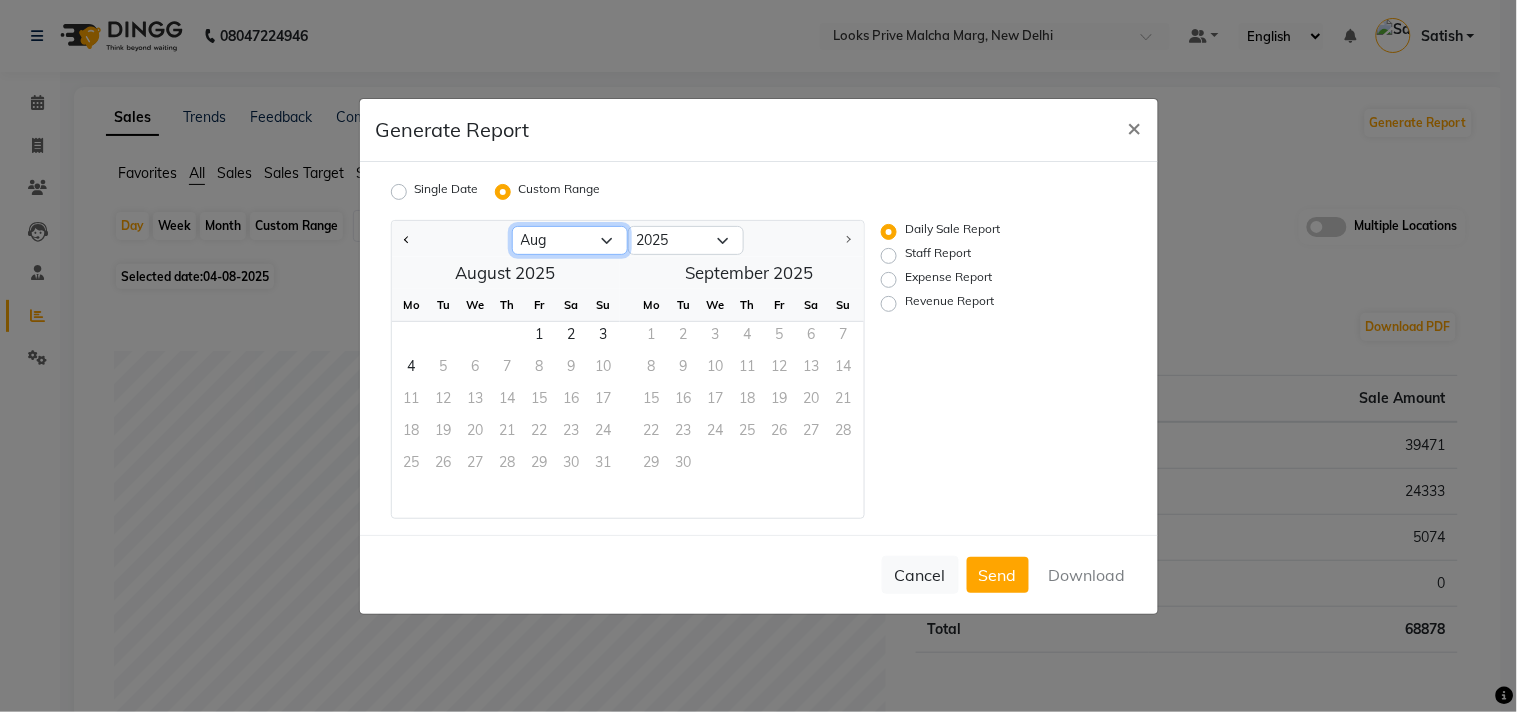 click on "Jan Feb Mar Apr May Jun Jul Aug" 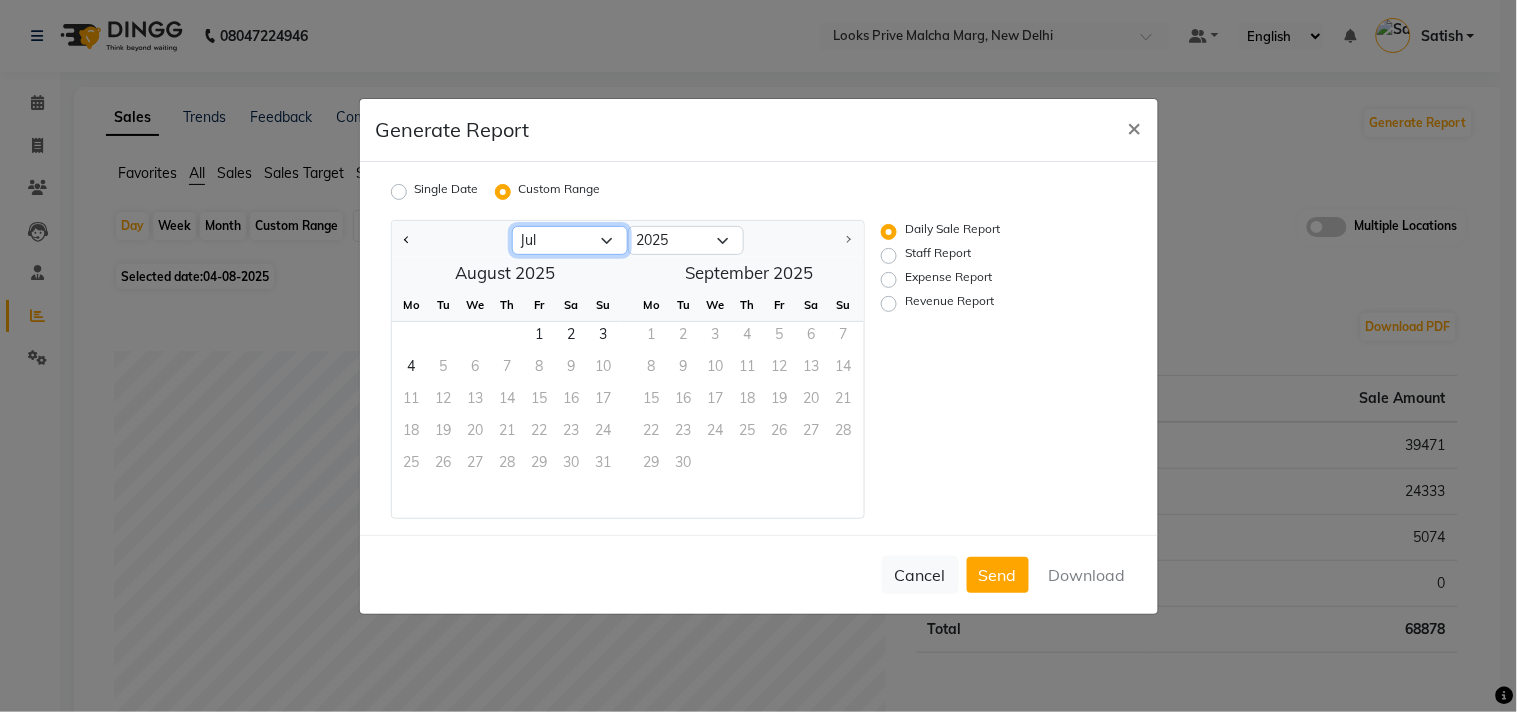 click on "Jan Feb Mar Apr May Jun Jul Aug" 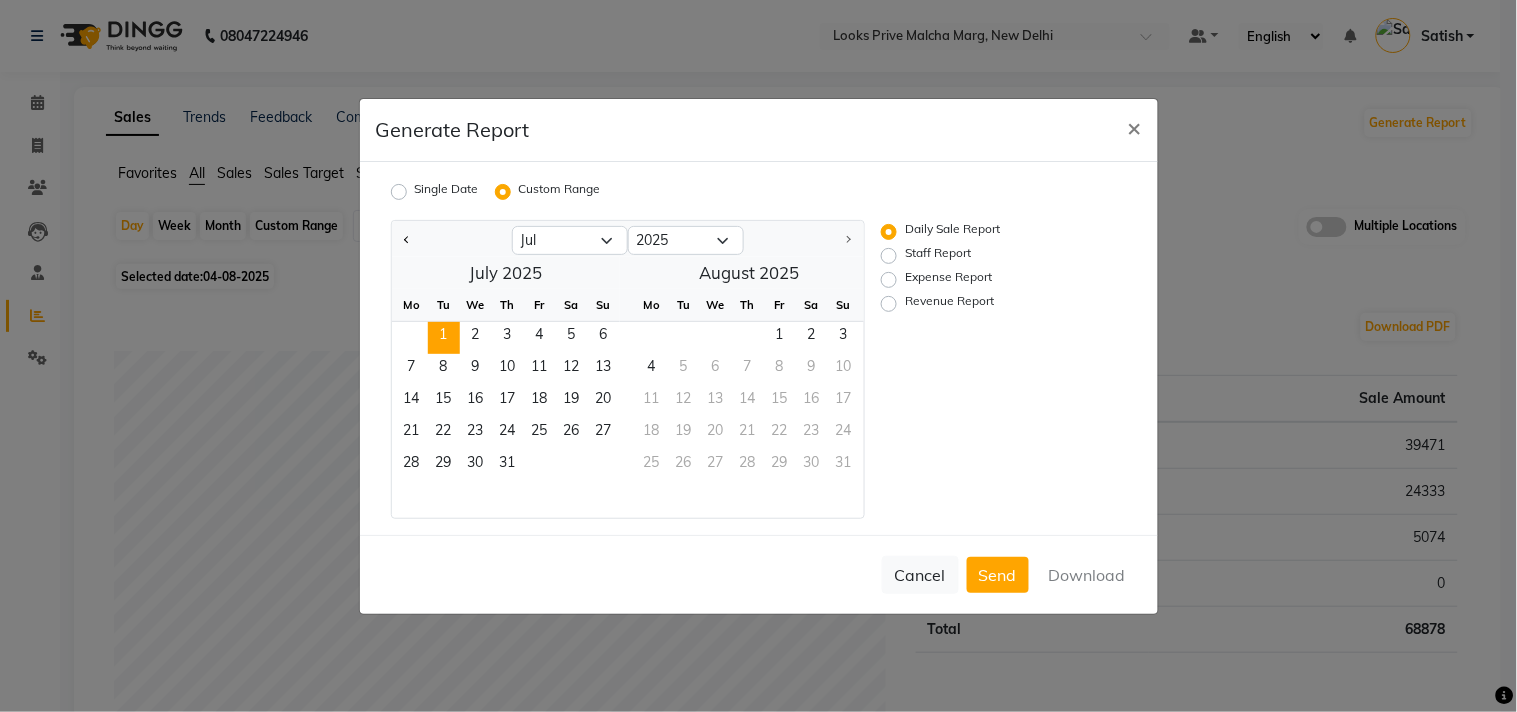 click on "1" 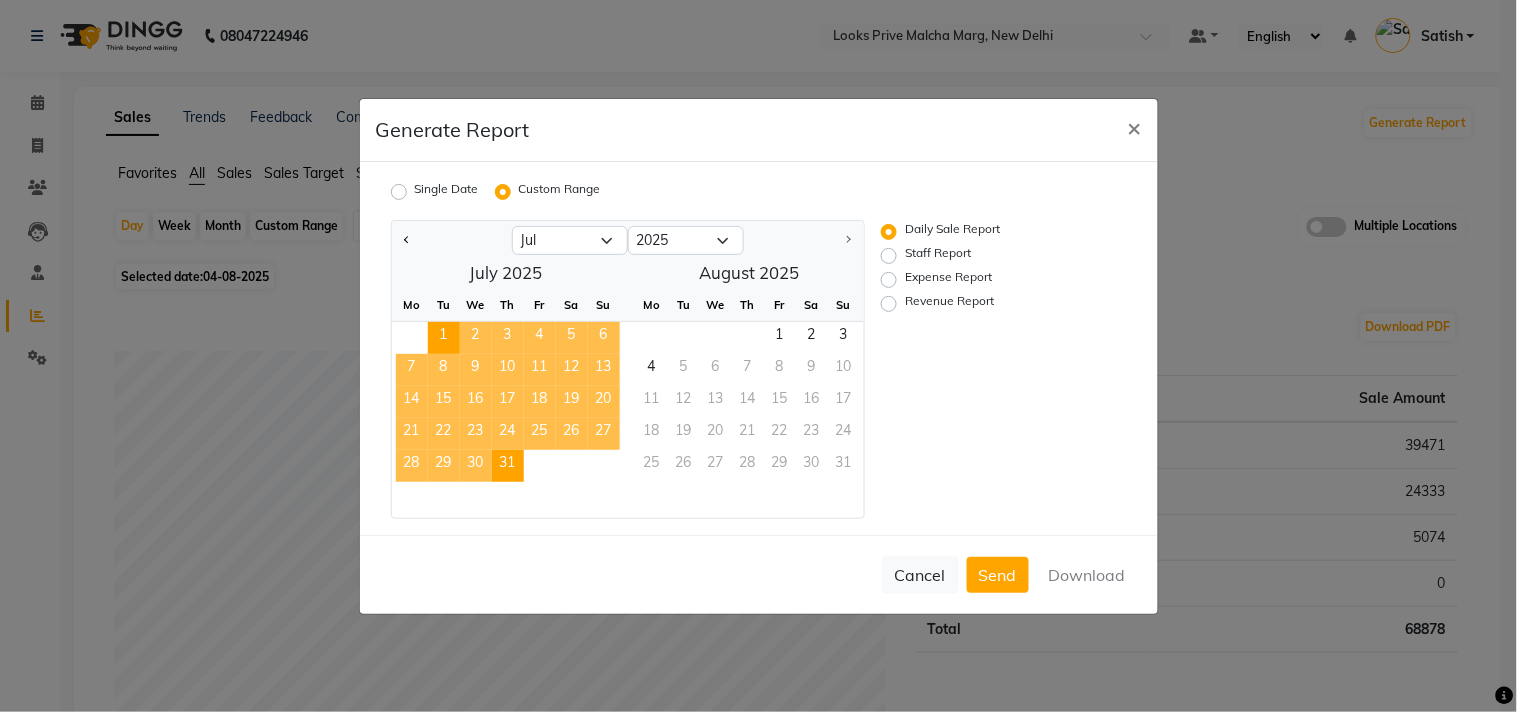 click on "31" 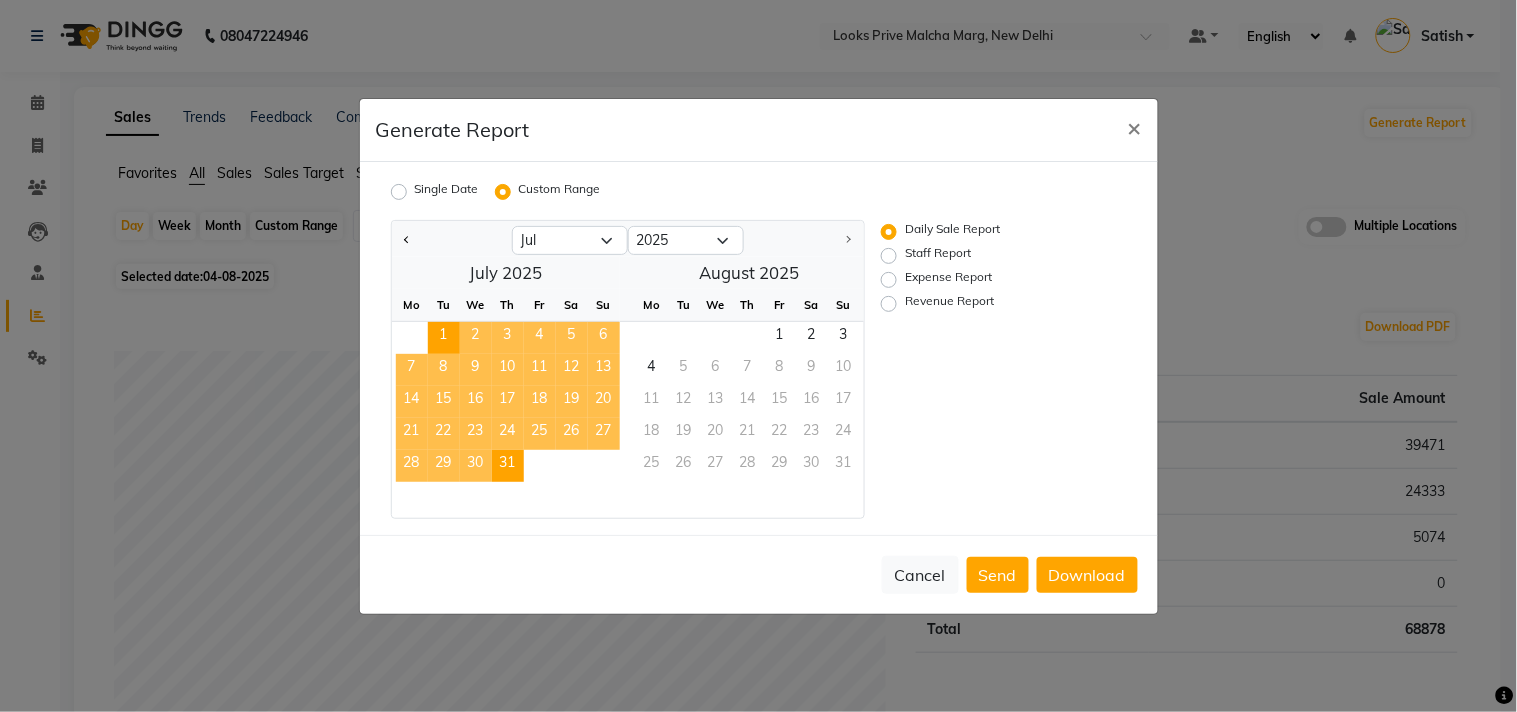 click on "Revenue Report" 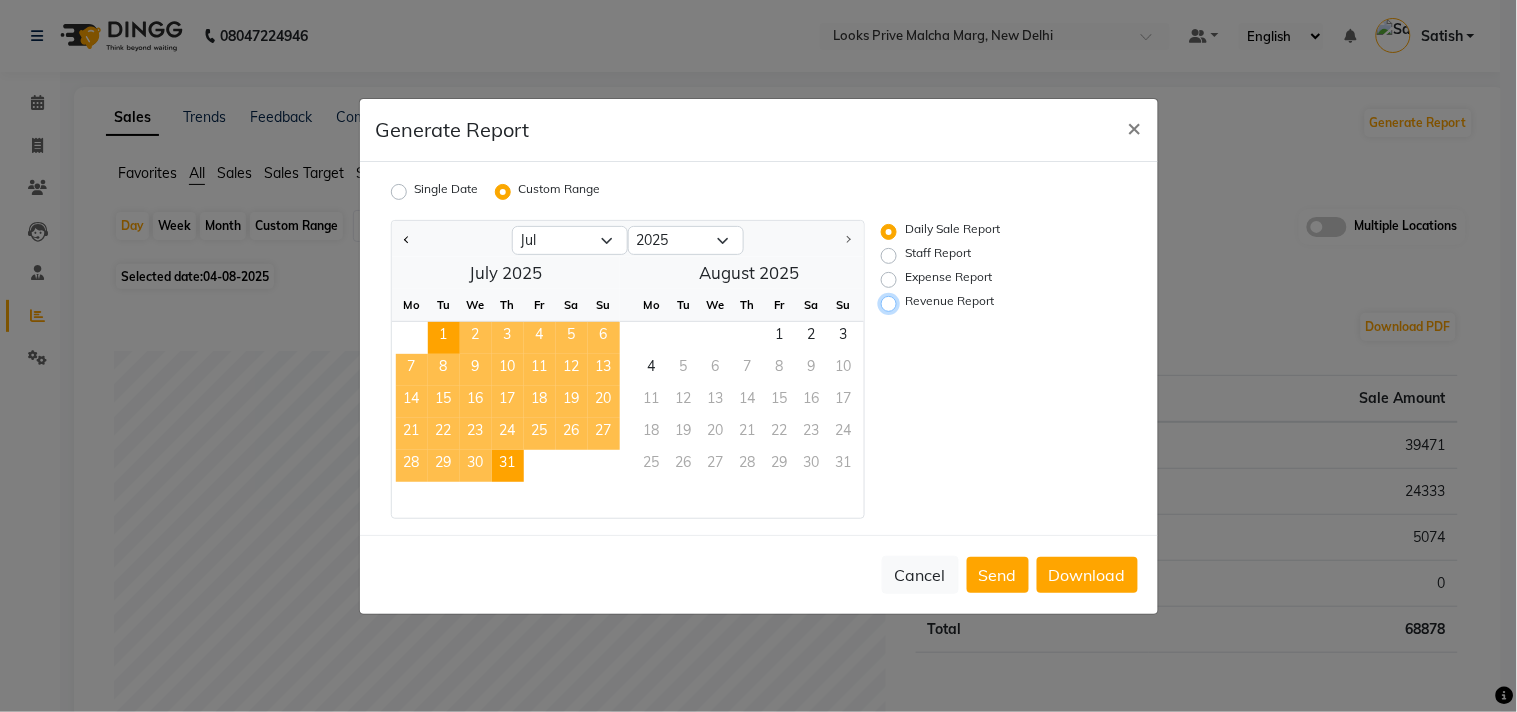 click on "Revenue Report" at bounding box center [892, 303] 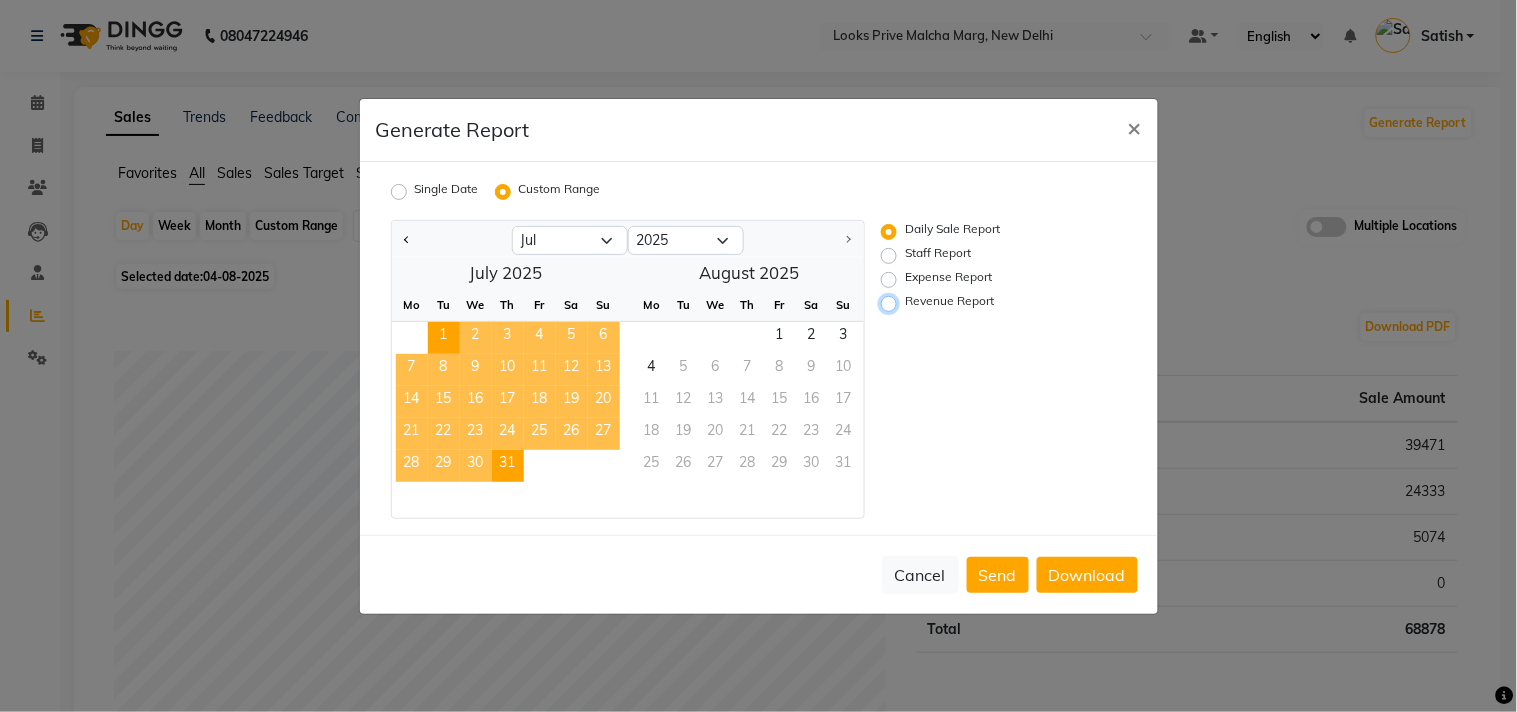 radio on "true" 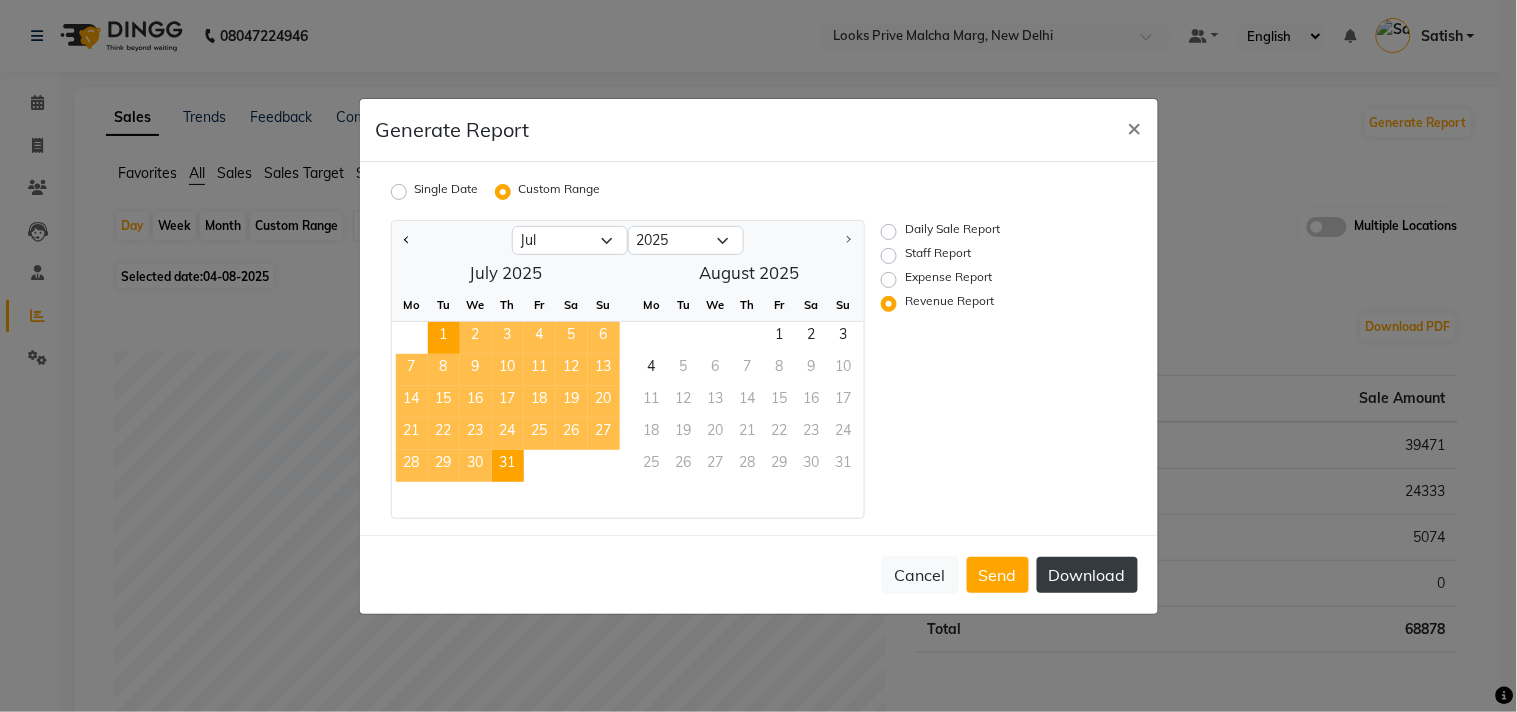 click on "Download" 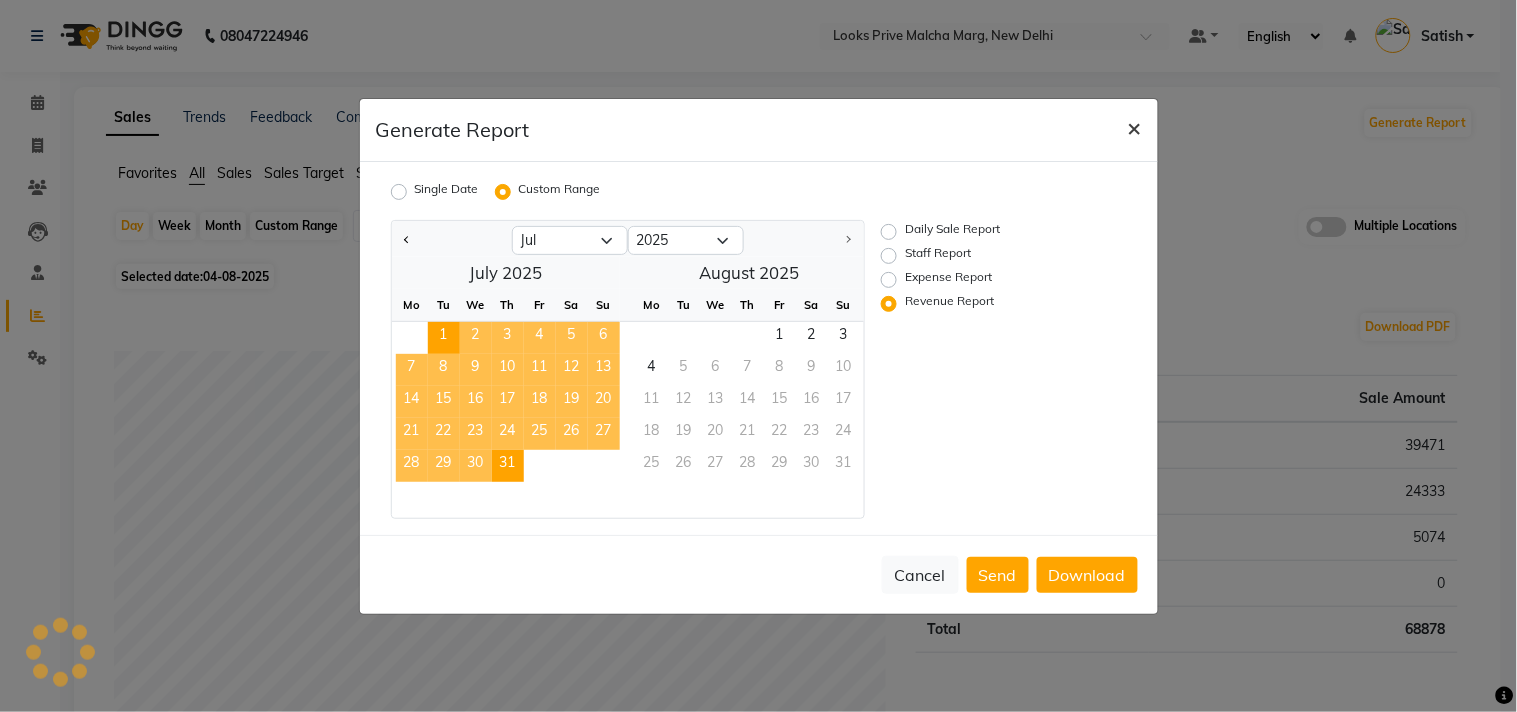 click on "×" 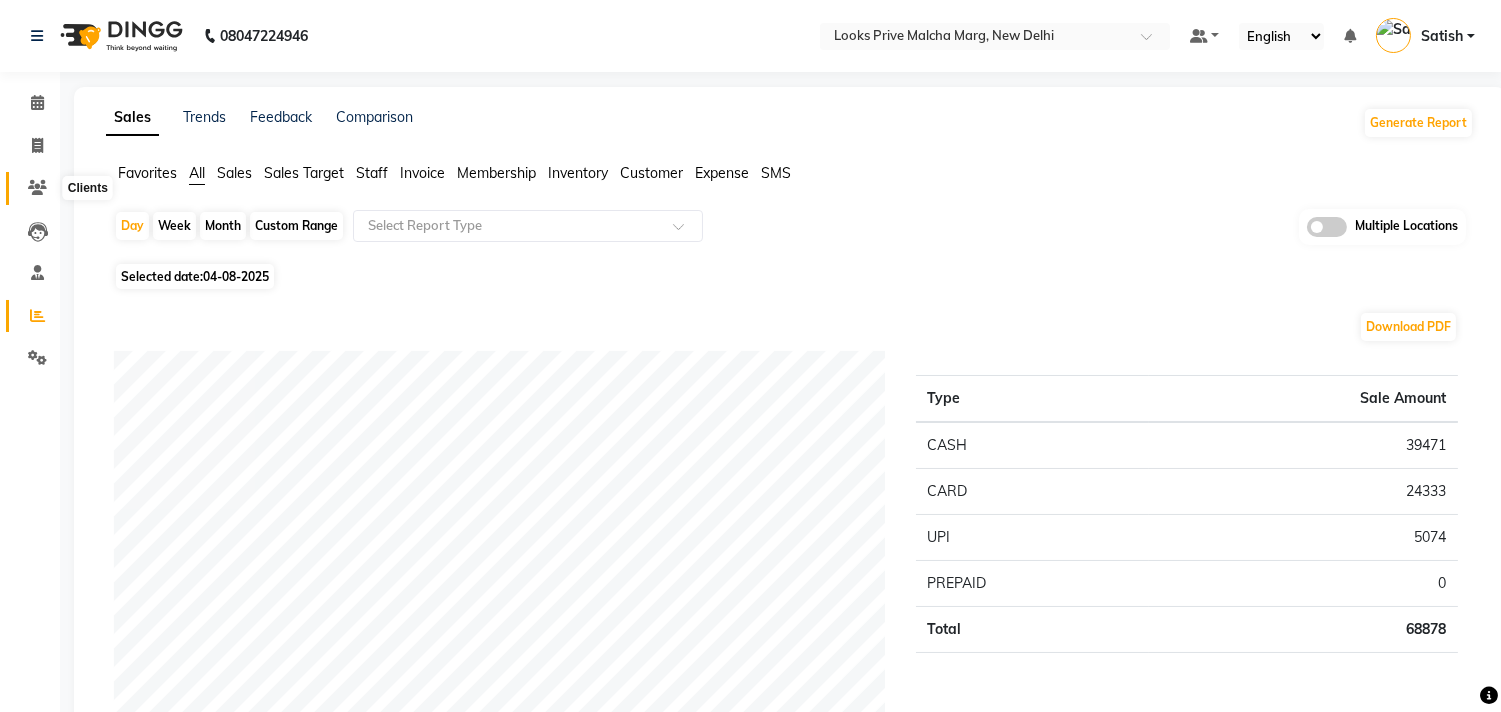 click 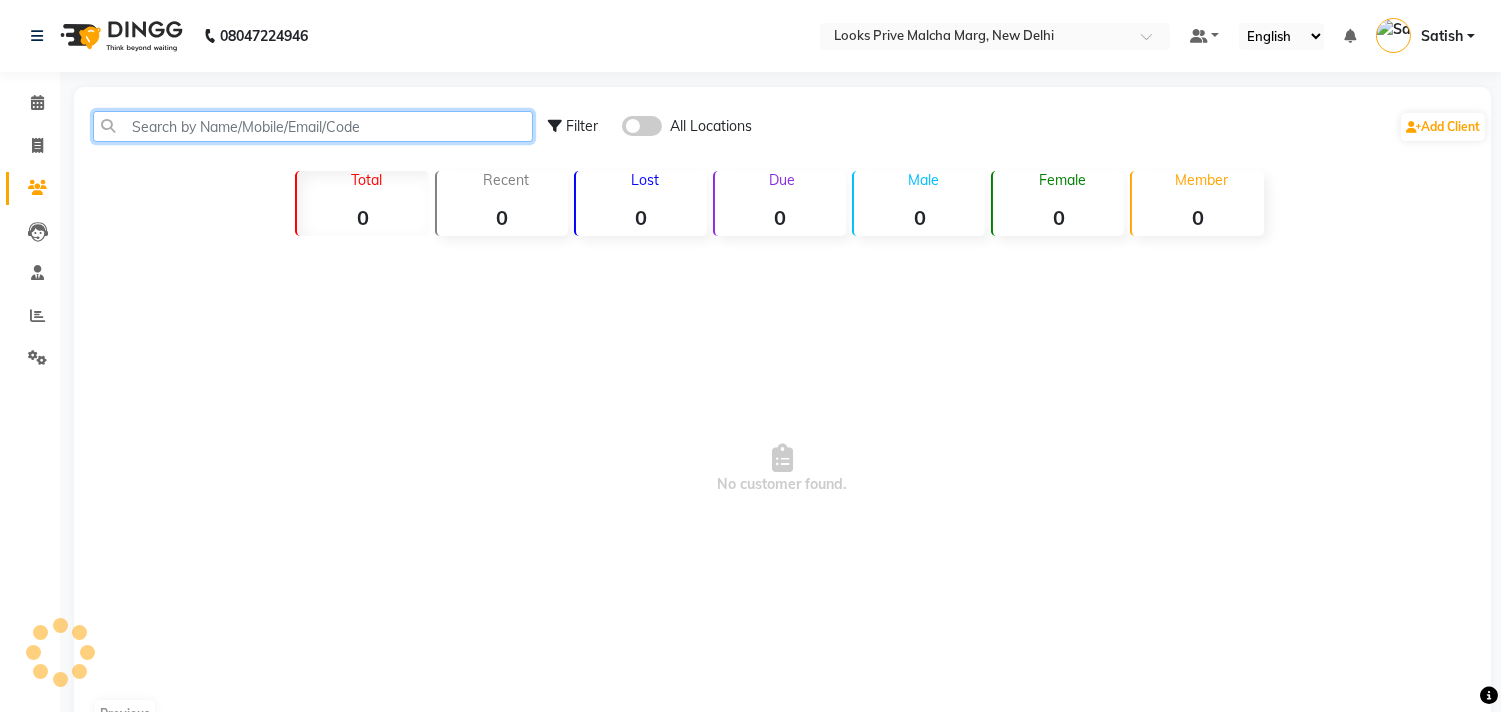 click 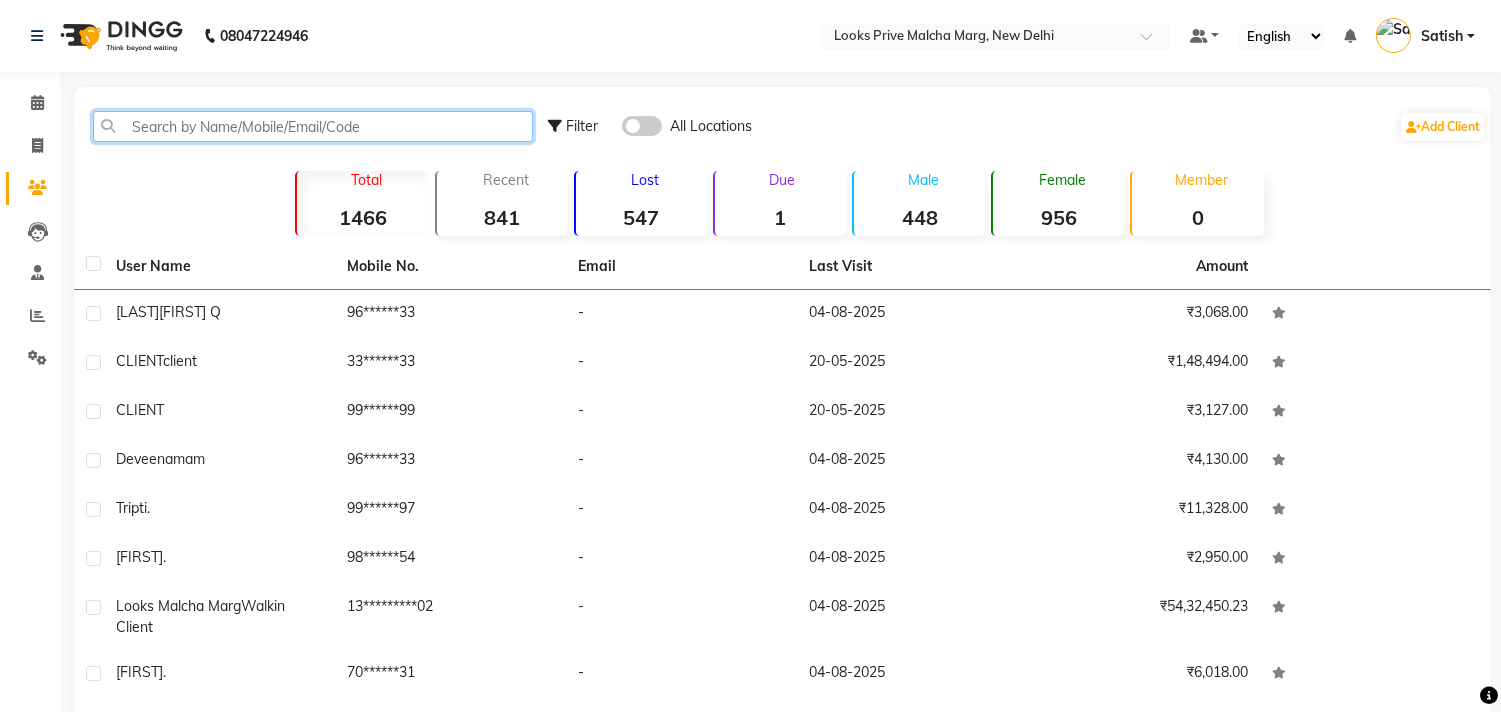 paste on "9711120009" 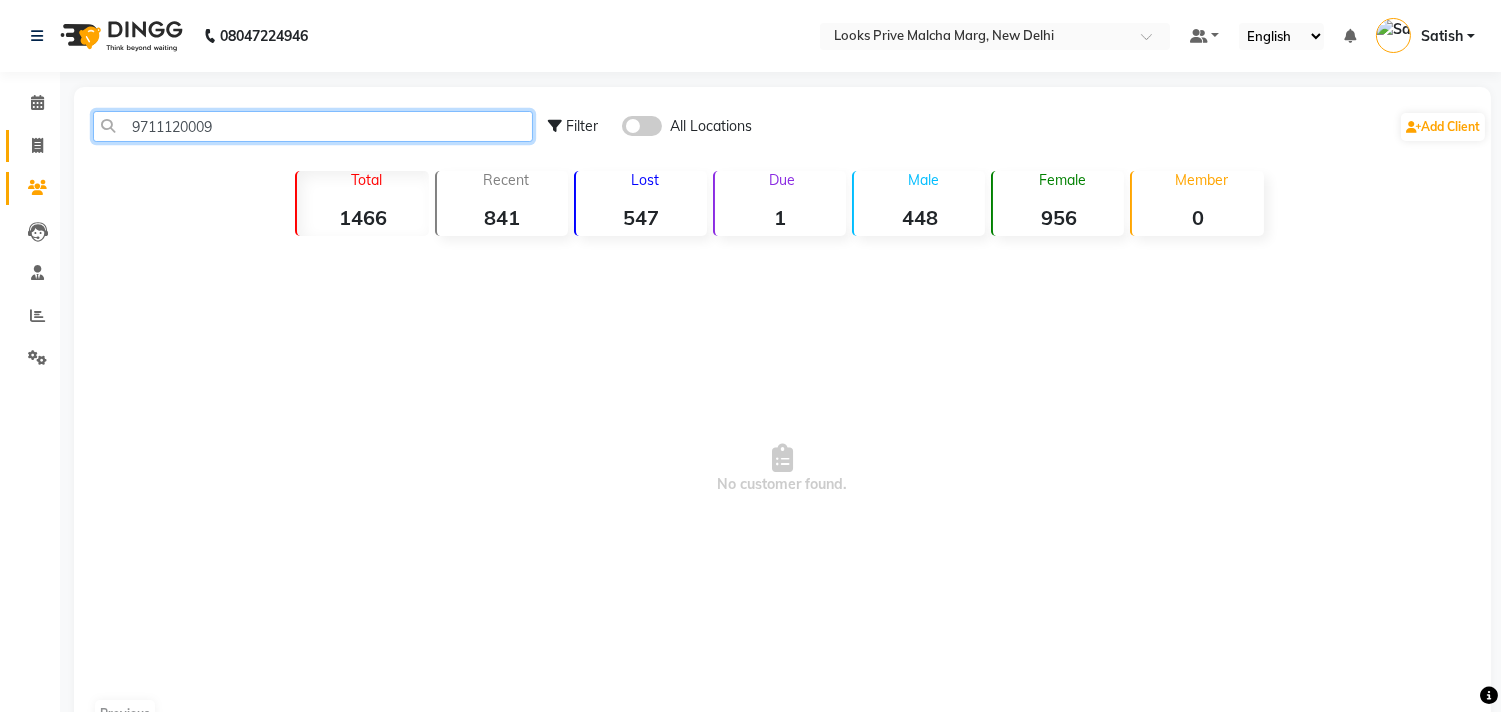 drag, startPoint x: 337, startPoint y: 134, endPoint x: 28, endPoint y: 136, distance: 309.00647 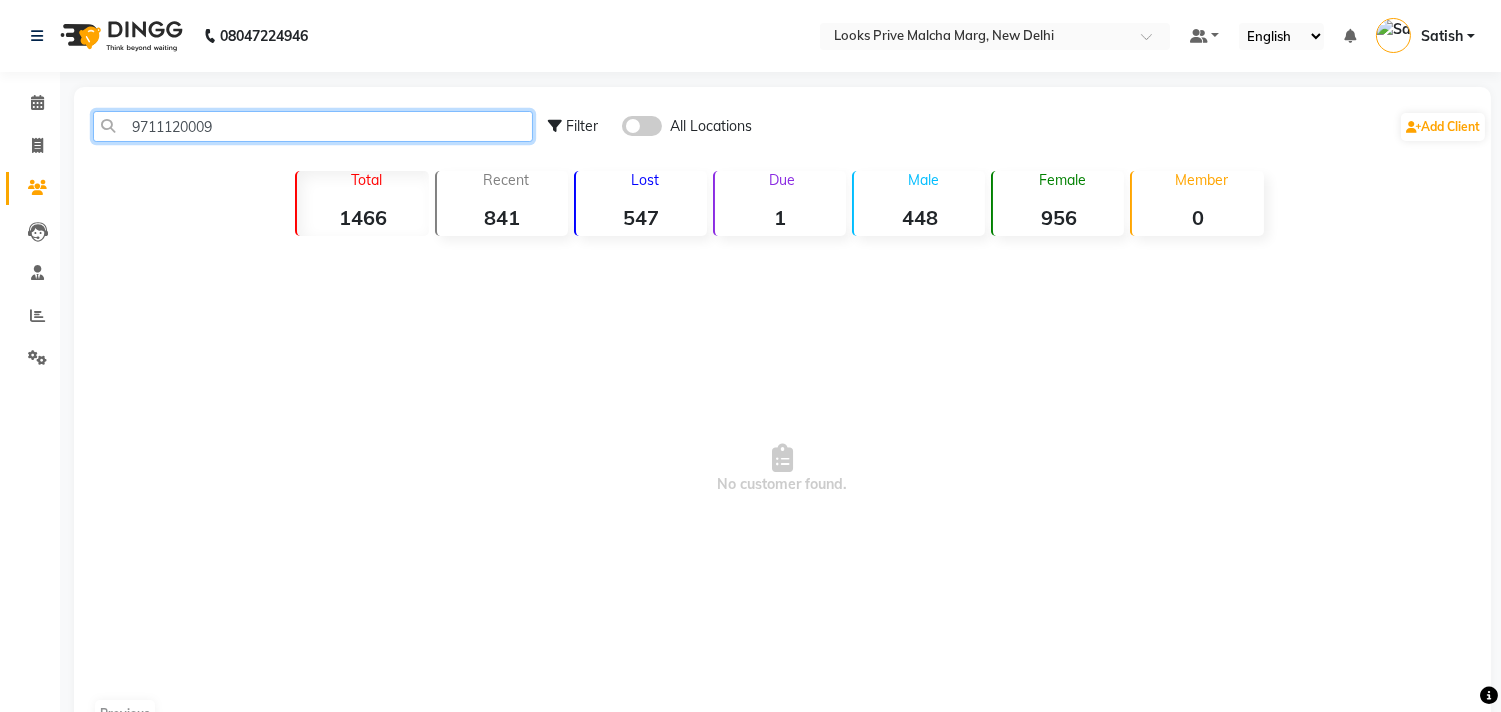 type 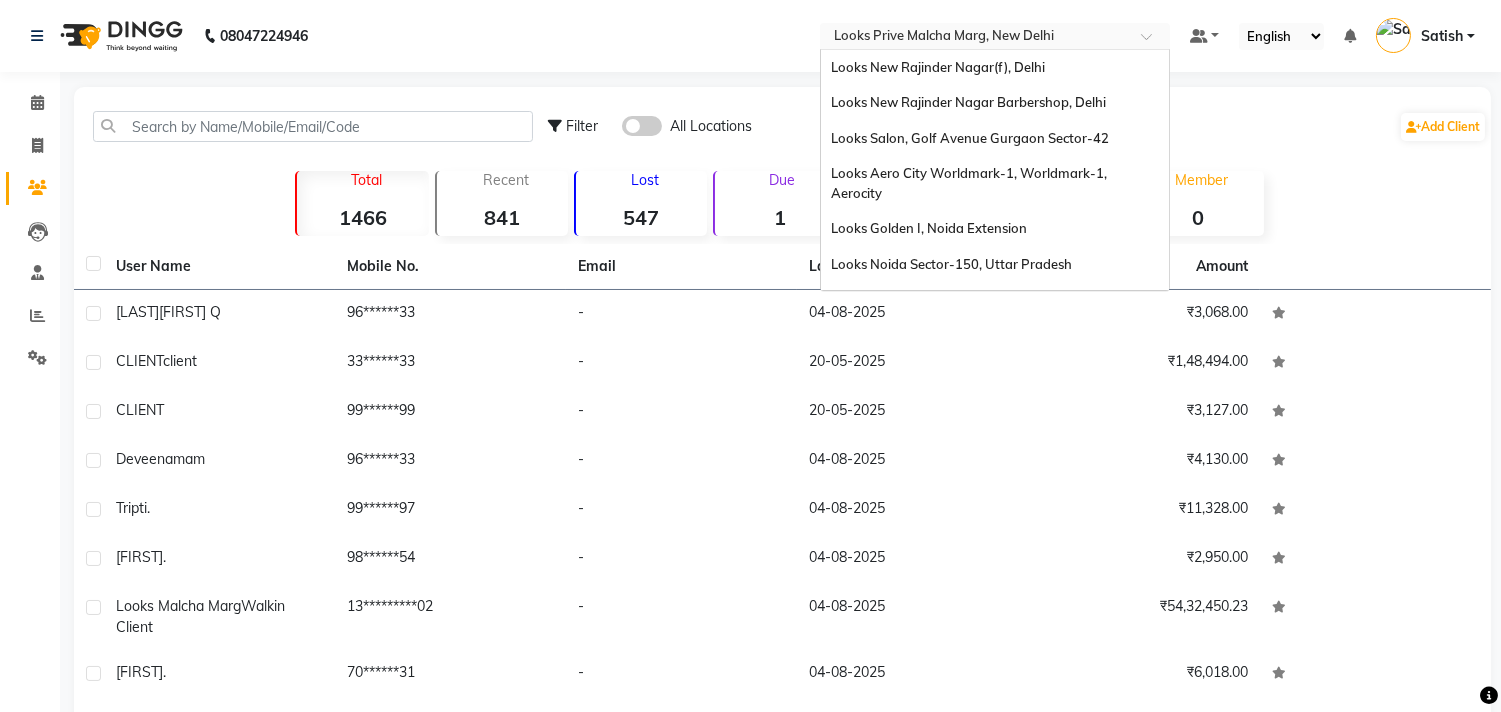 click at bounding box center (975, 38) 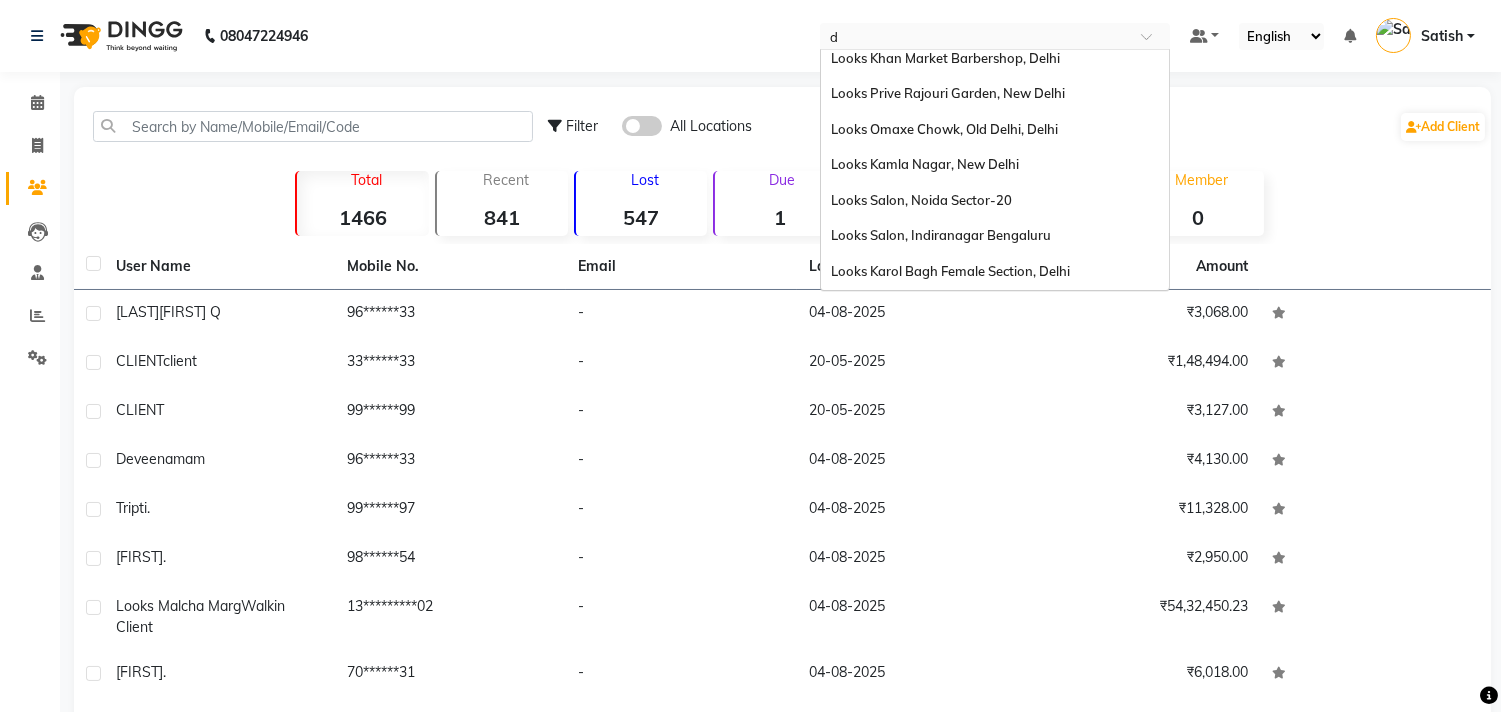 scroll, scrollTop: 517, scrollLeft: 0, axis: vertical 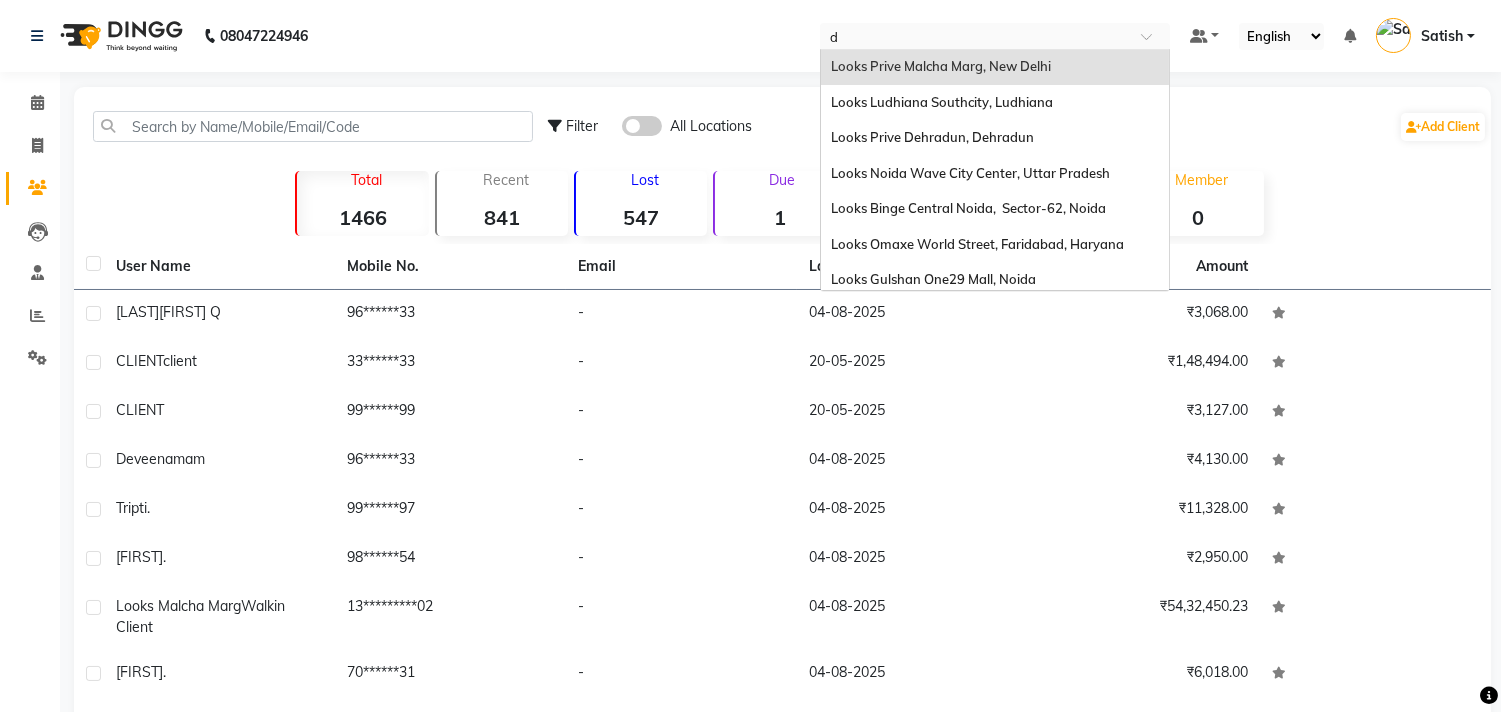 type on "dw" 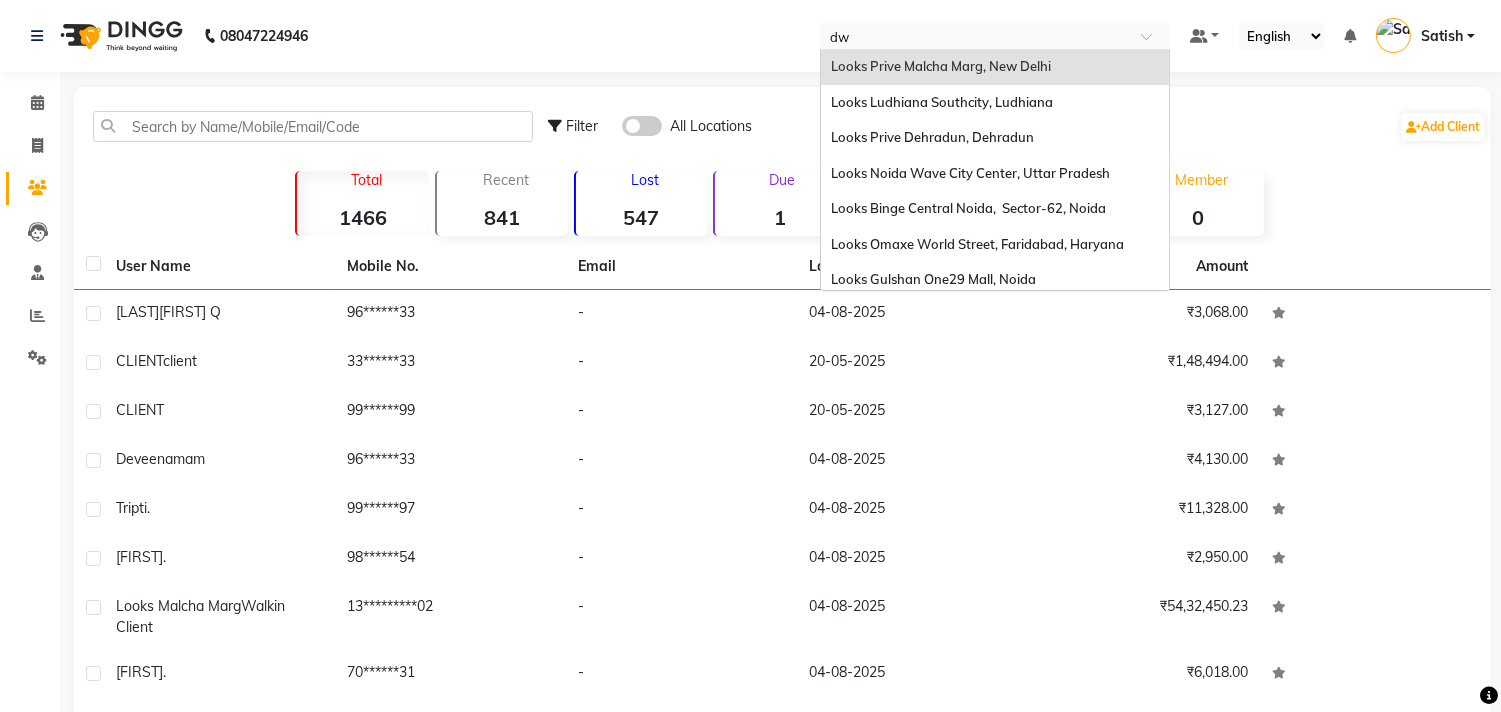 scroll, scrollTop: 0, scrollLeft: 0, axis: both 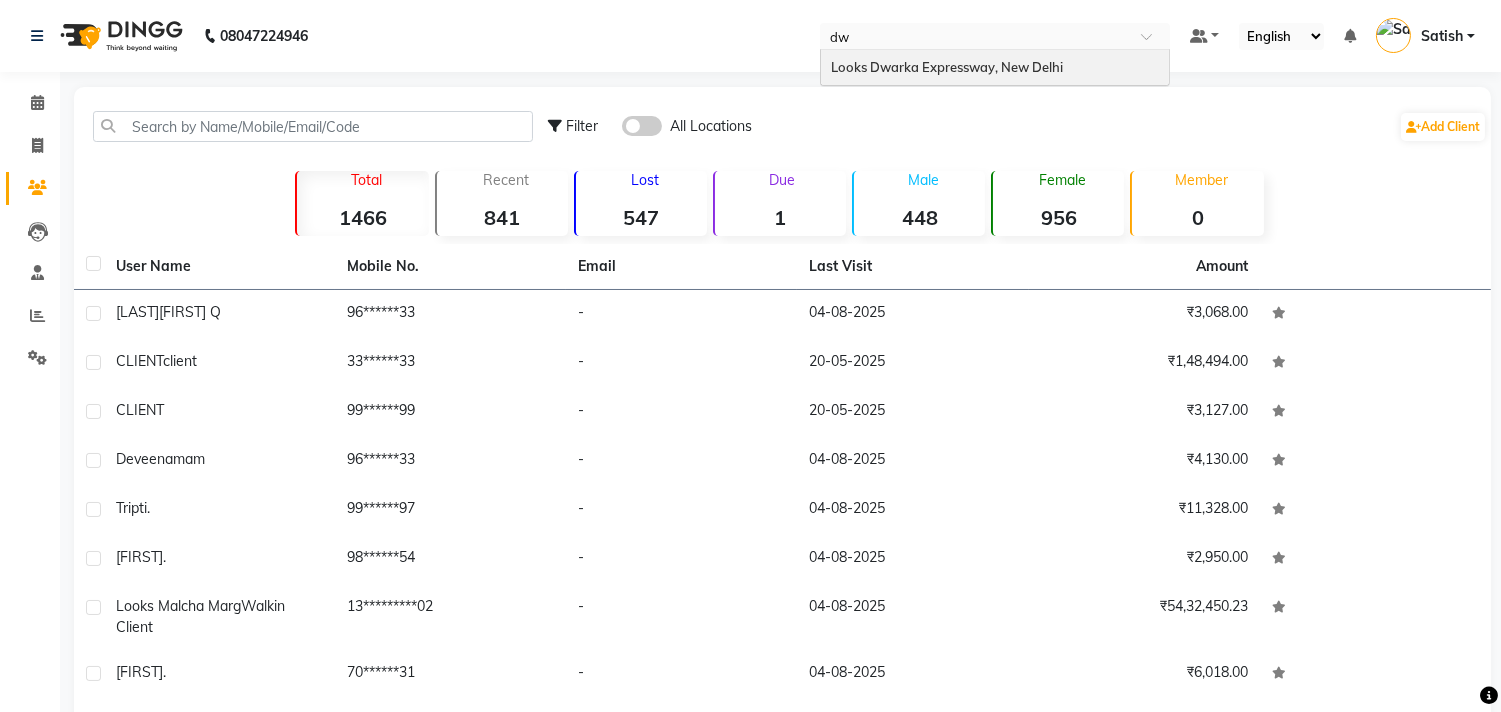 click on "Looks Dwarka Expressway, New Delhi" at bounding box center [947, 67] 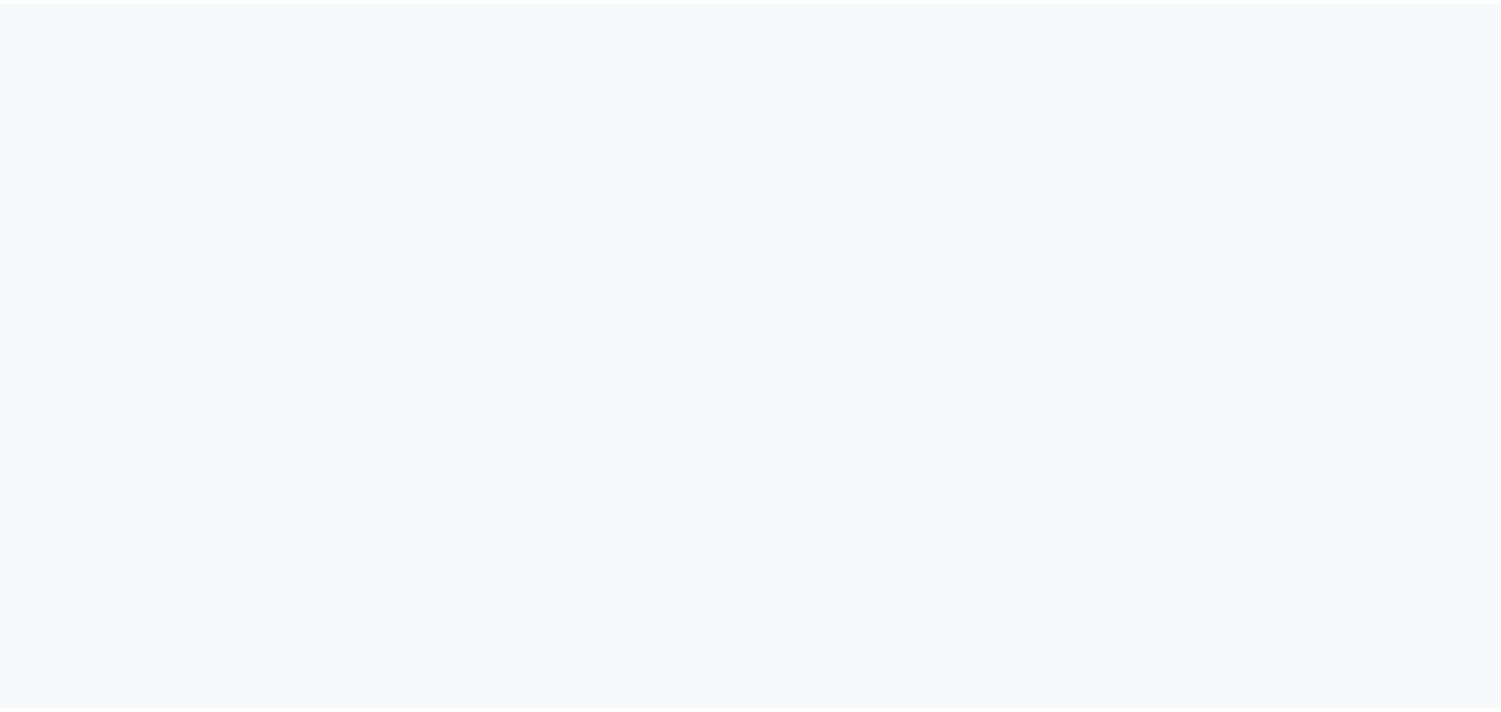 scroll, scrollTop: 0, scrollLeft: 0, axis: both 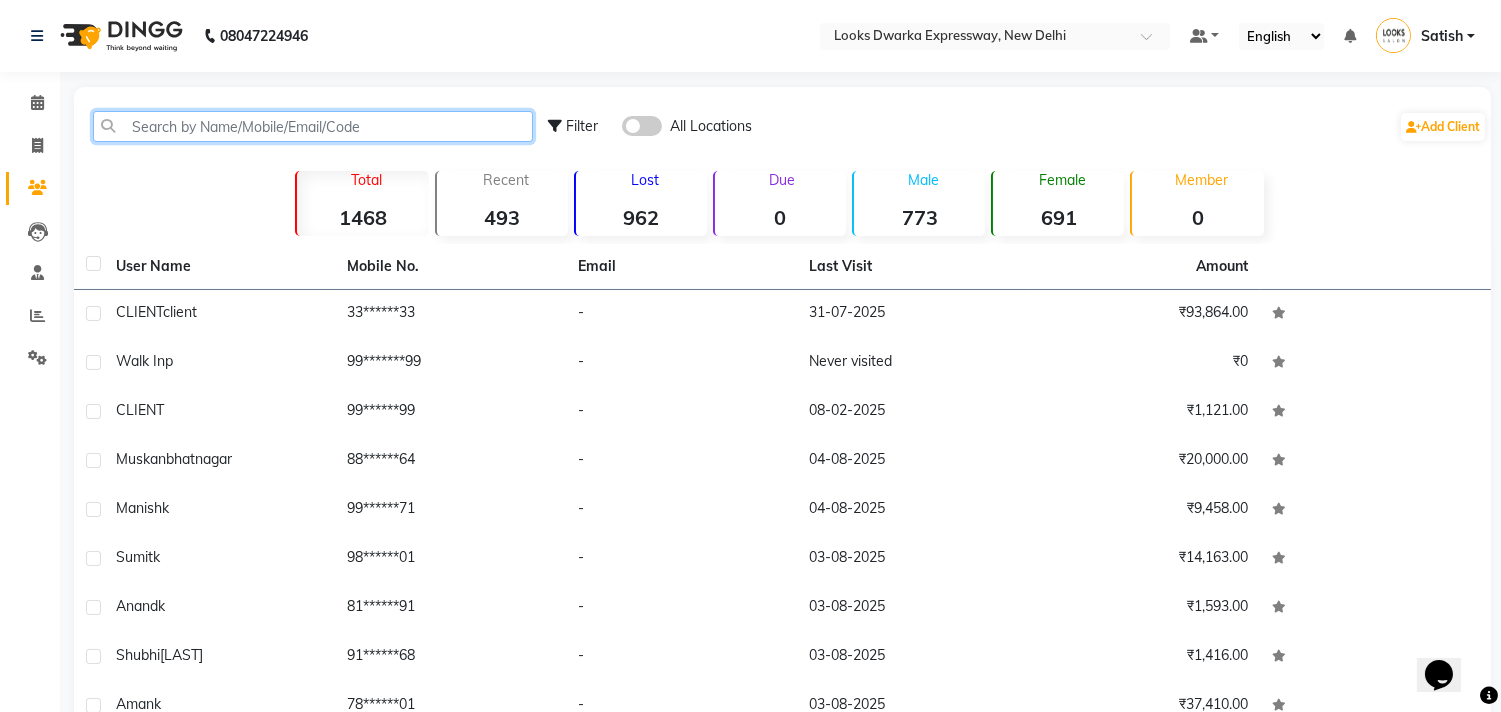 click 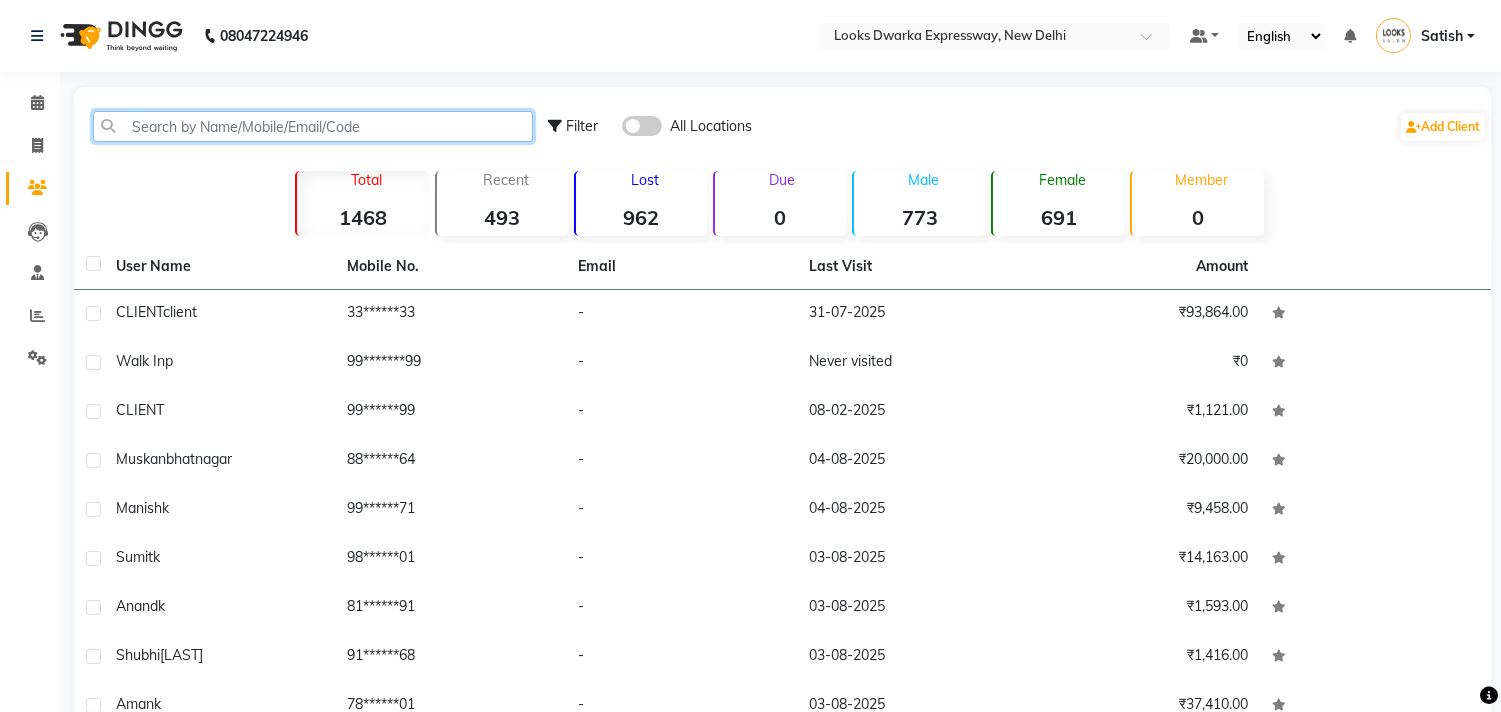 paste on "9711120009" 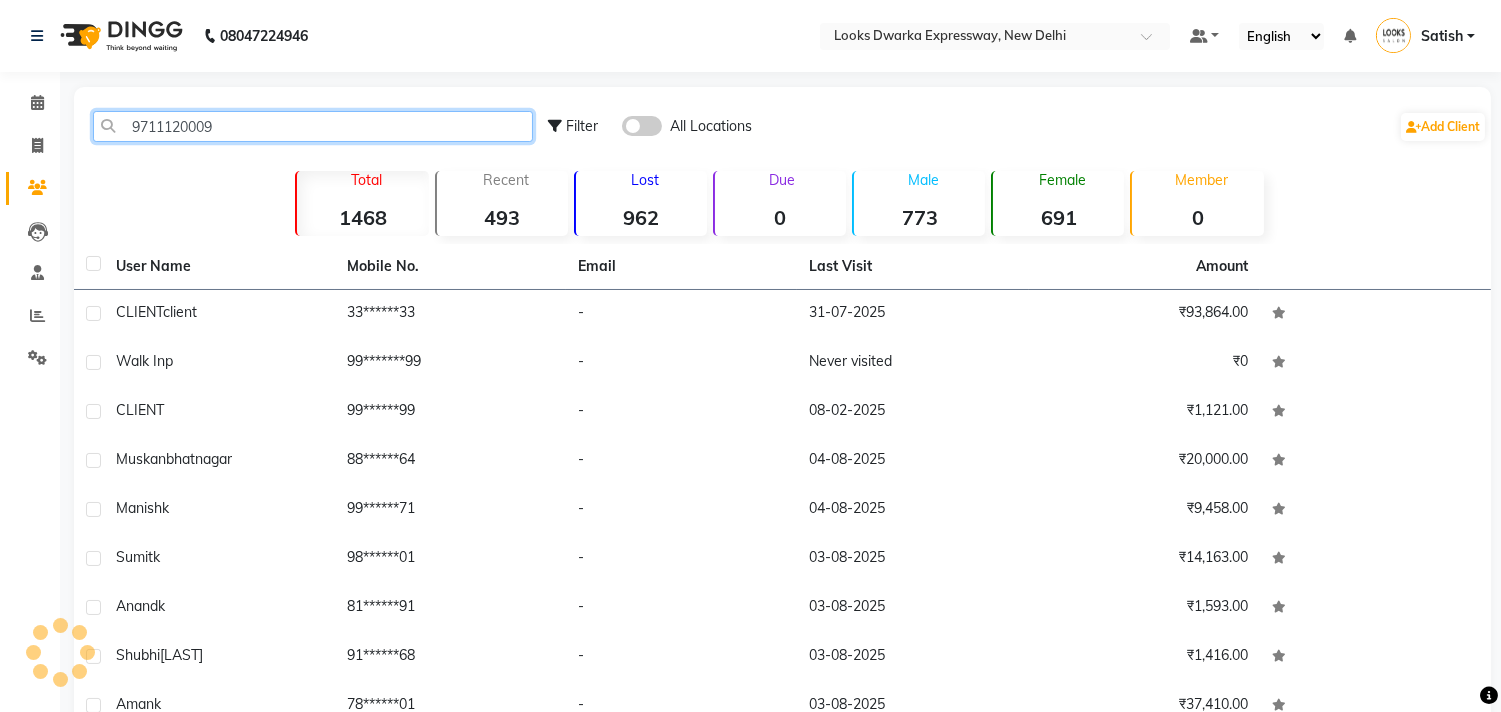 type on "9711120009" 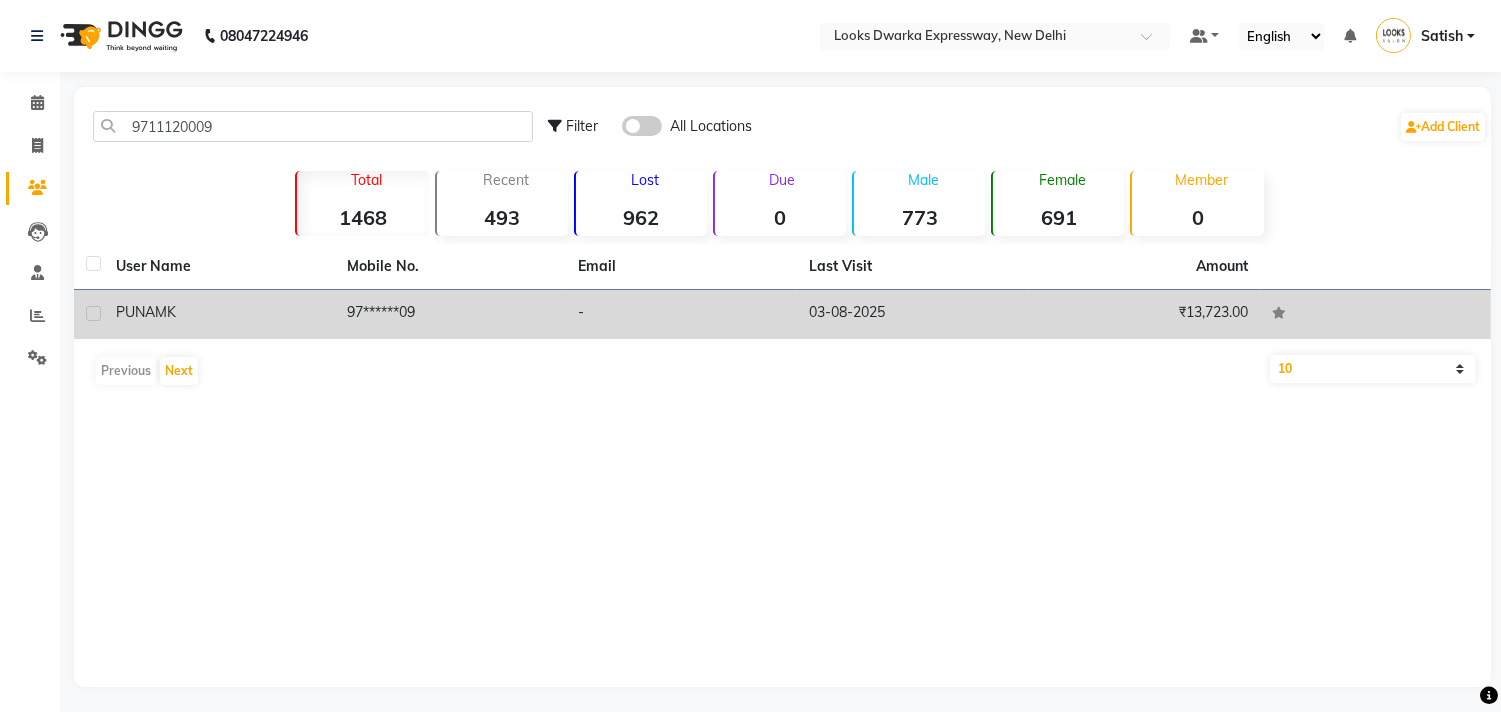 click on "97******09" 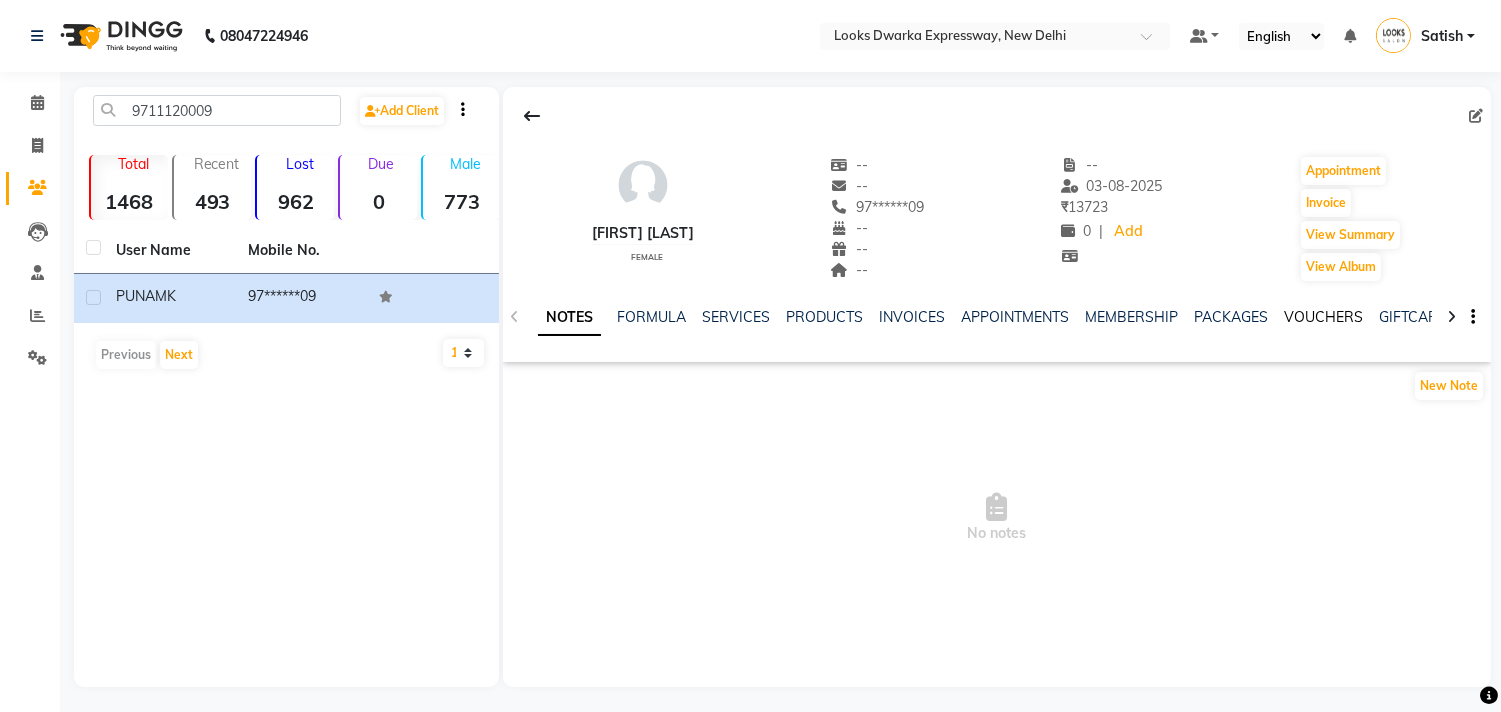 click on "VOUCHERS" 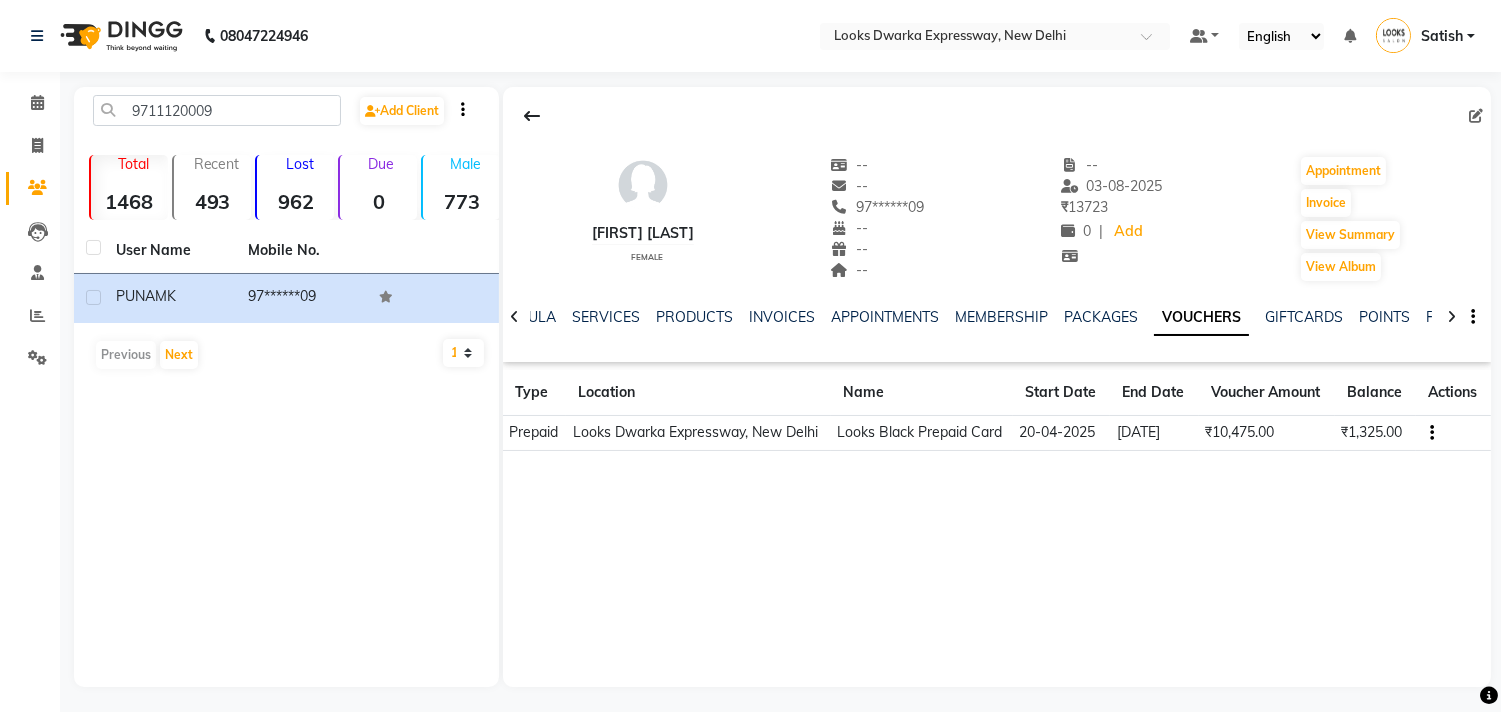 click 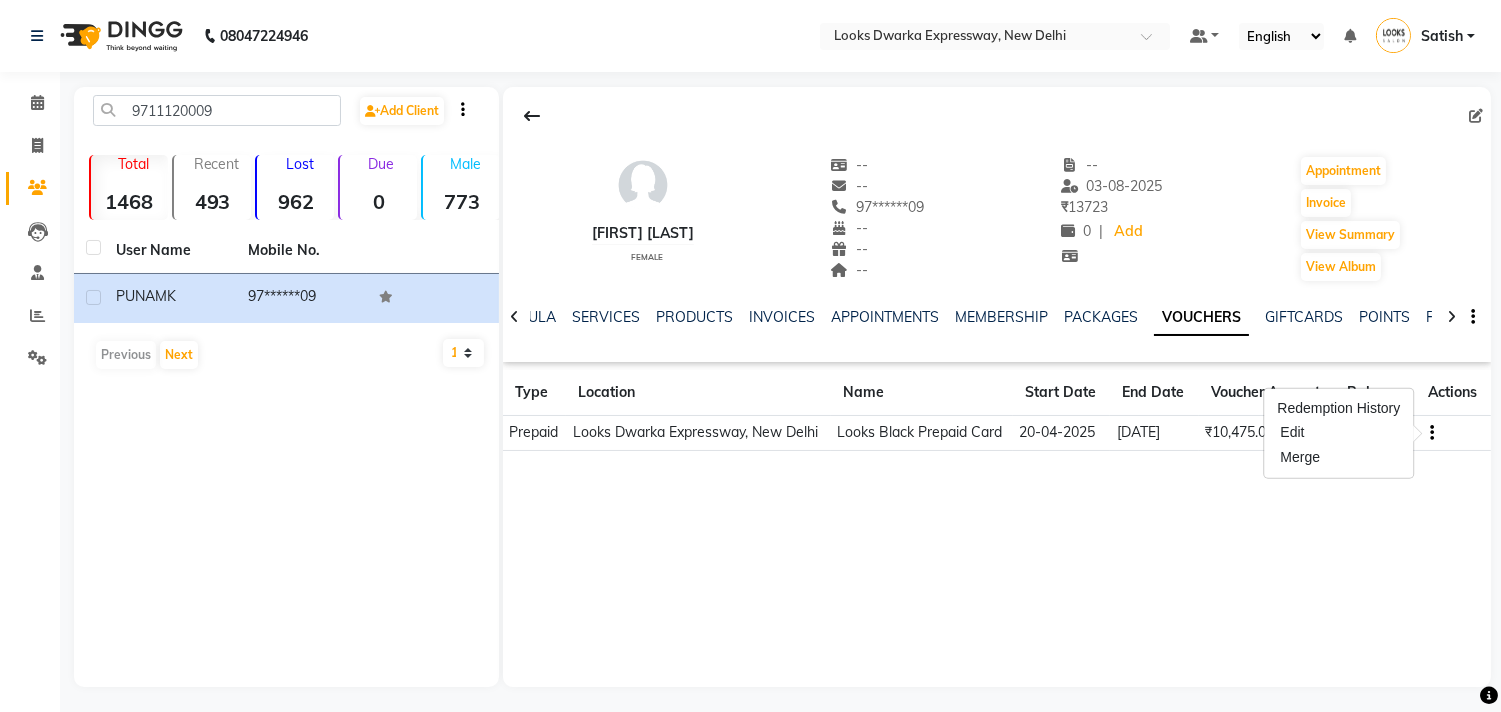 click on "PUNAM K   female  --   --   97******09  --  --  --  -- 03-08-2025 ₹    13723 0 |  Add   Appointment   Invoice  View Summary  View Album  NOTES FORMULA SERVICES PRODUCTS INVOICES APPOINTMENTS MEMBERSHIP PACKAGES VOUCHERS GIFTCARDS POINTS FORMS FAMILY CARDS WALLET Type Location Name Start Date End Date Voucher Amount Balance Actions Prepaid Looks Dwarka Expressway, New Delhi Looks Black Prepaid Card 20-04-2025 12-08-2028 ₹10,475.00 ₹1,325.00" 